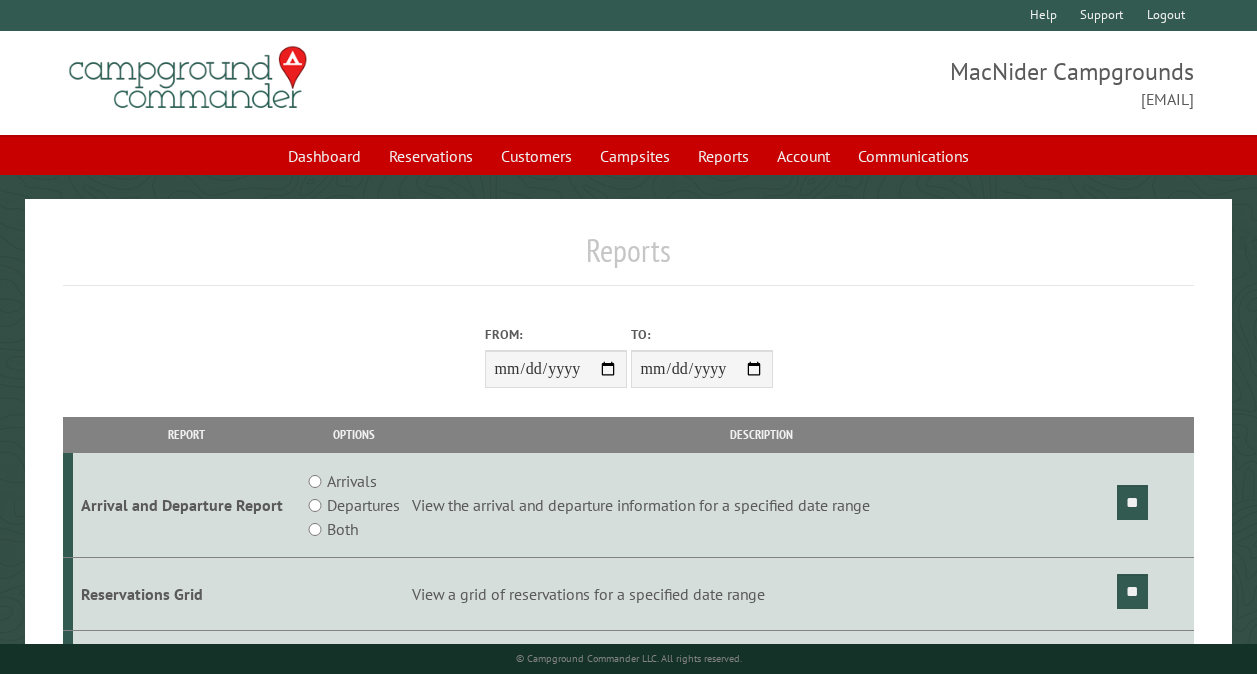 scroll, scrollTop: 0, scrollLeft: 0, axis: both 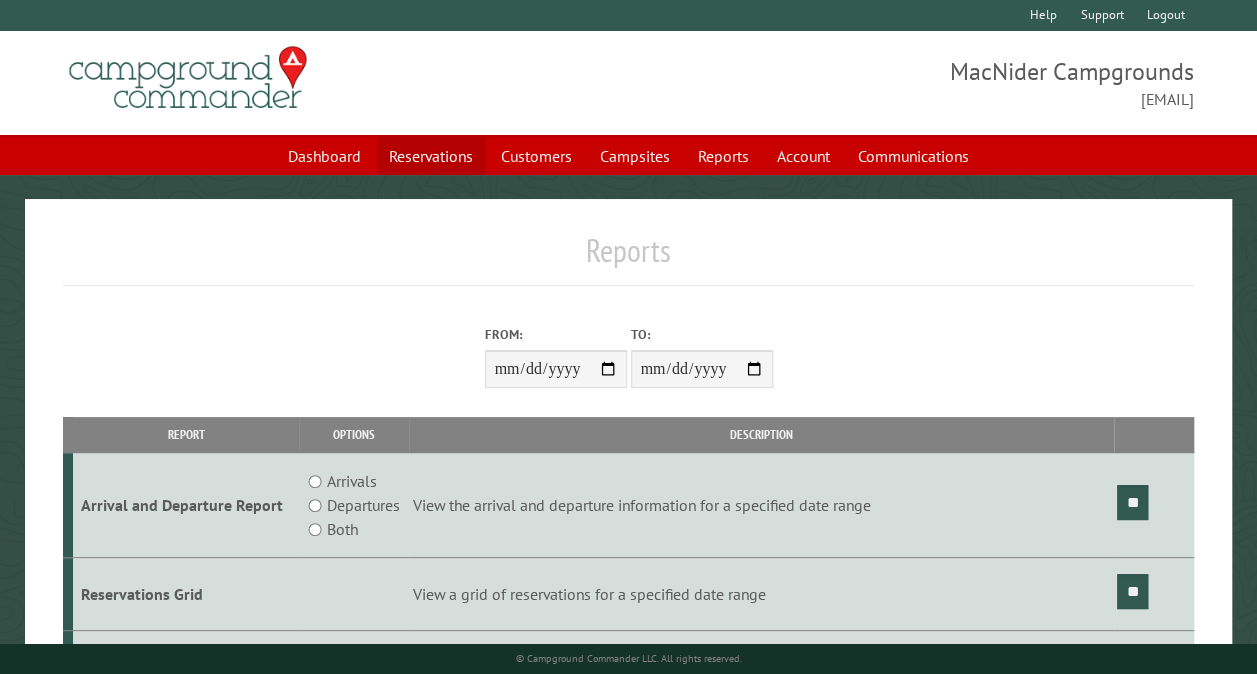 click on "Reservations" at bounding box center [431, 156] 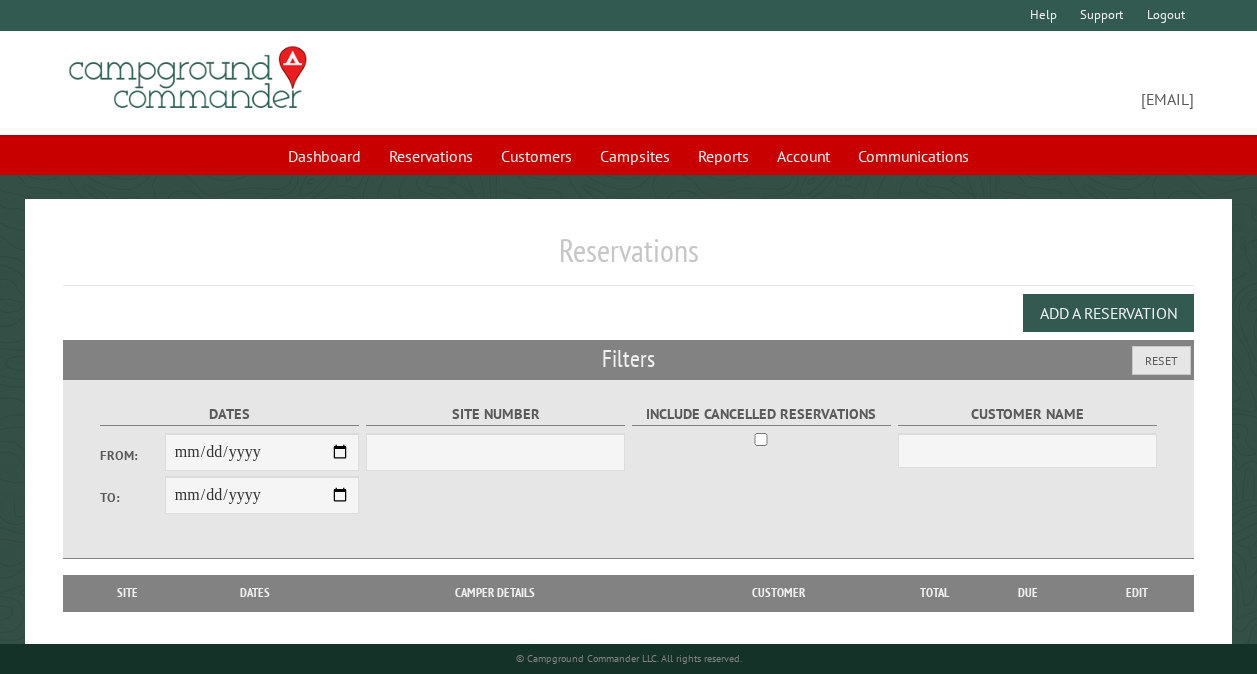 scroll, scrollTop: 0, scrollLeft: 0, axis: both 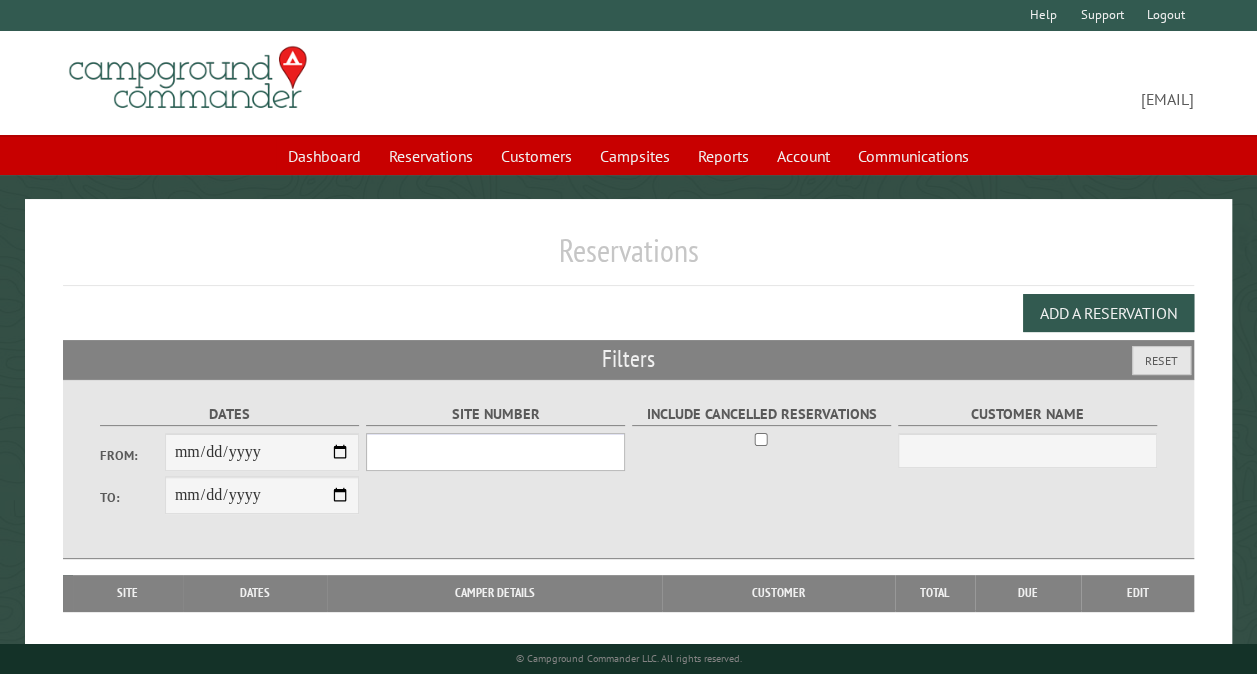 click on "Site Number" at bounding box center [495, 452] 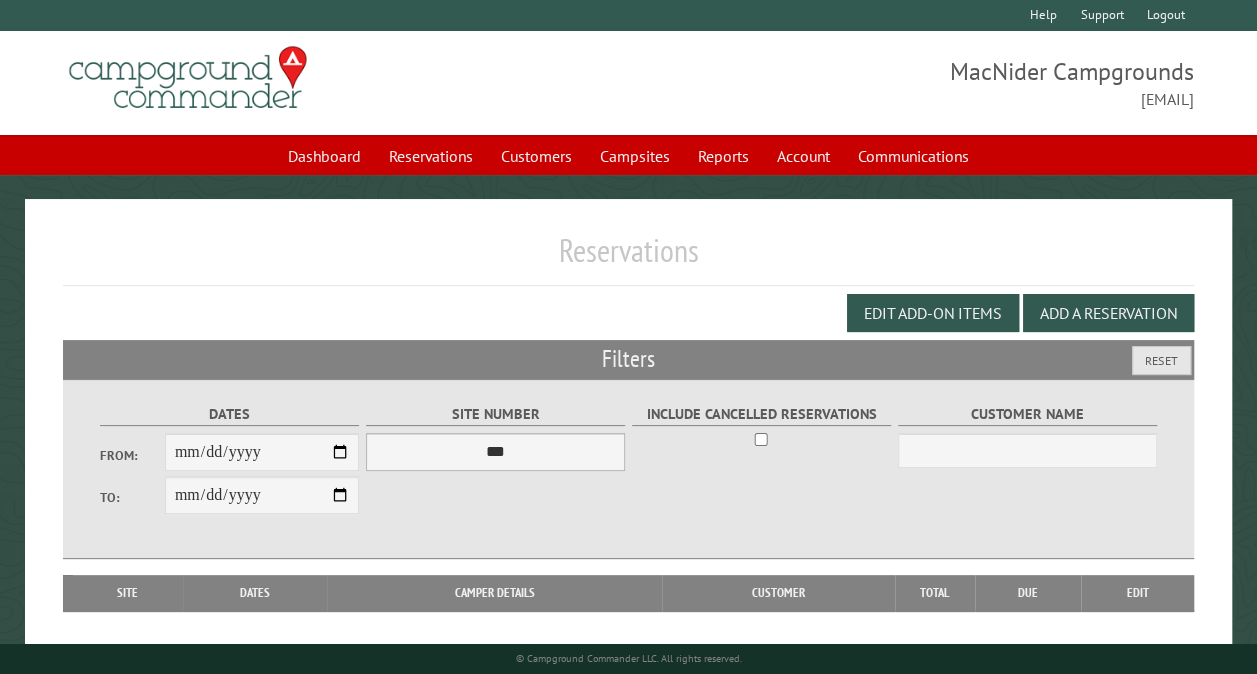 click on "*** ** ** ** ** ** ** ** ** ** *** *** *** *** ** ** ** ** ** ** ** ** ** *** *** ** ** ** ** ** ** ********* ** ** ** ** ** ** ** ** ** *** *** *** *** *** *** ** ** ** ** ** ** ** ** ** *** *** *** *** *** *** ** ** ** ** ** ** ** ** ** ** ** ** ** ** ** ** ** ** ** ** ** ** ** ** *** *** *** *** *** ***" at bounding box center (495, 452) 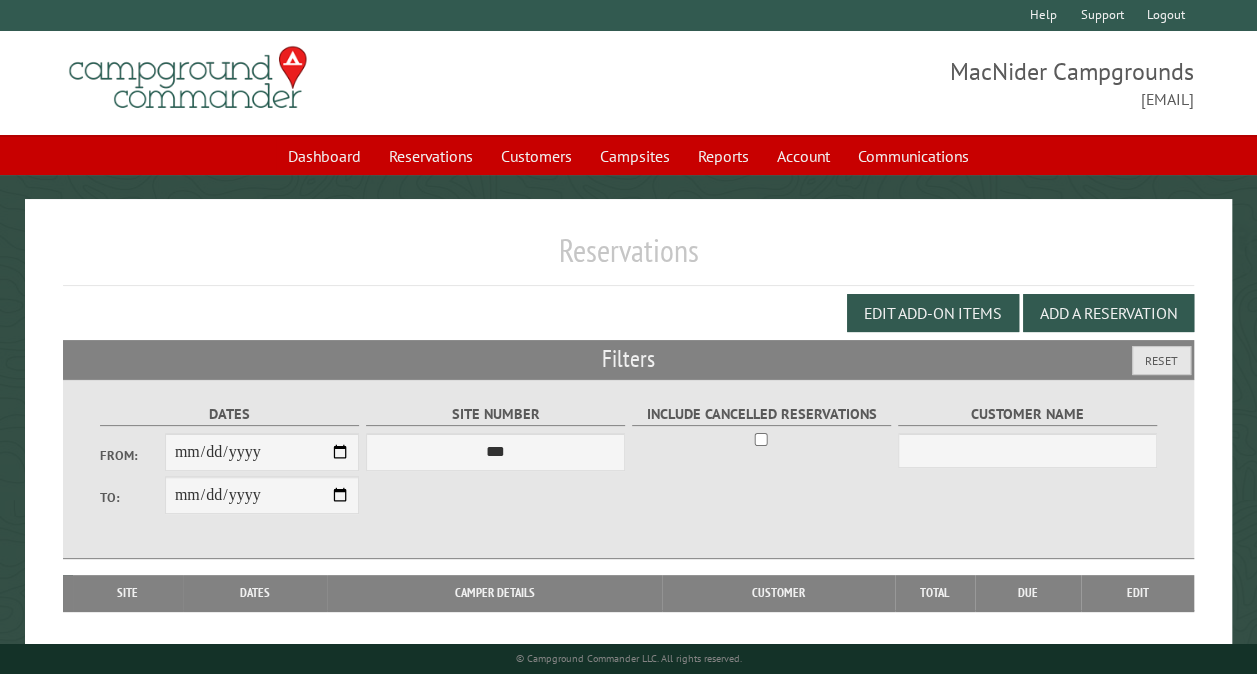 select on "***" 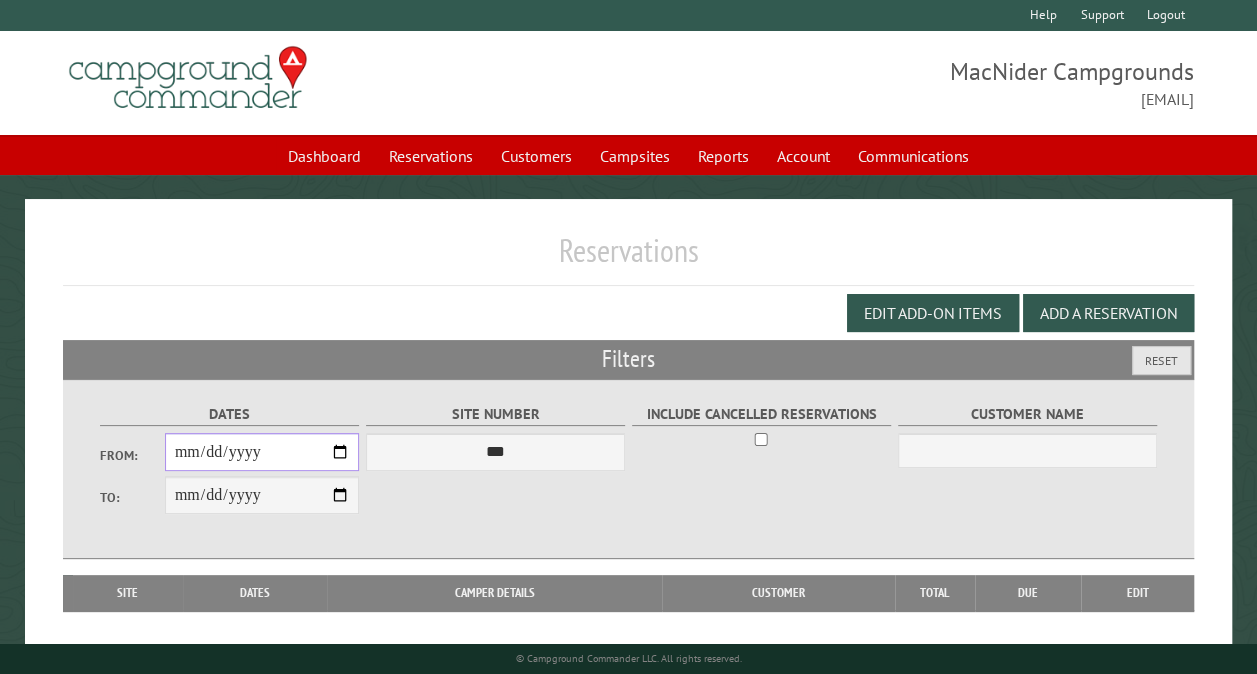 click on "From:" at bounding box center (262, 452) 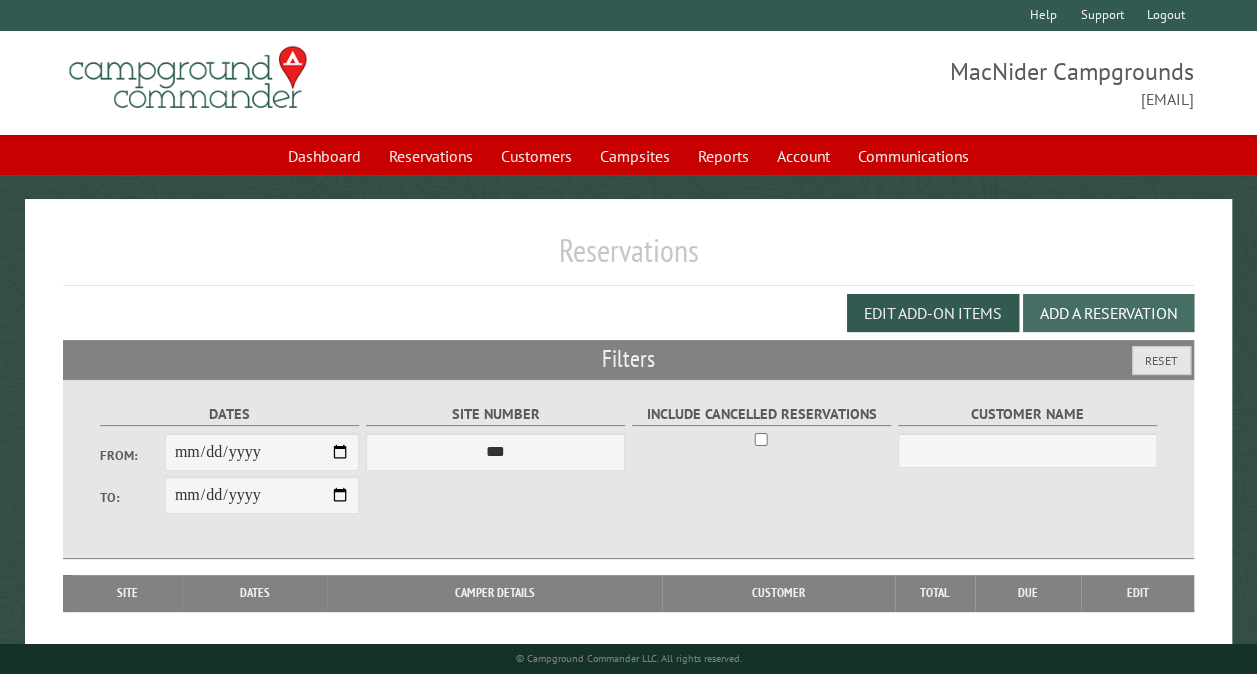 click on "Add a Reservation" at bounding box center [1108, 313] 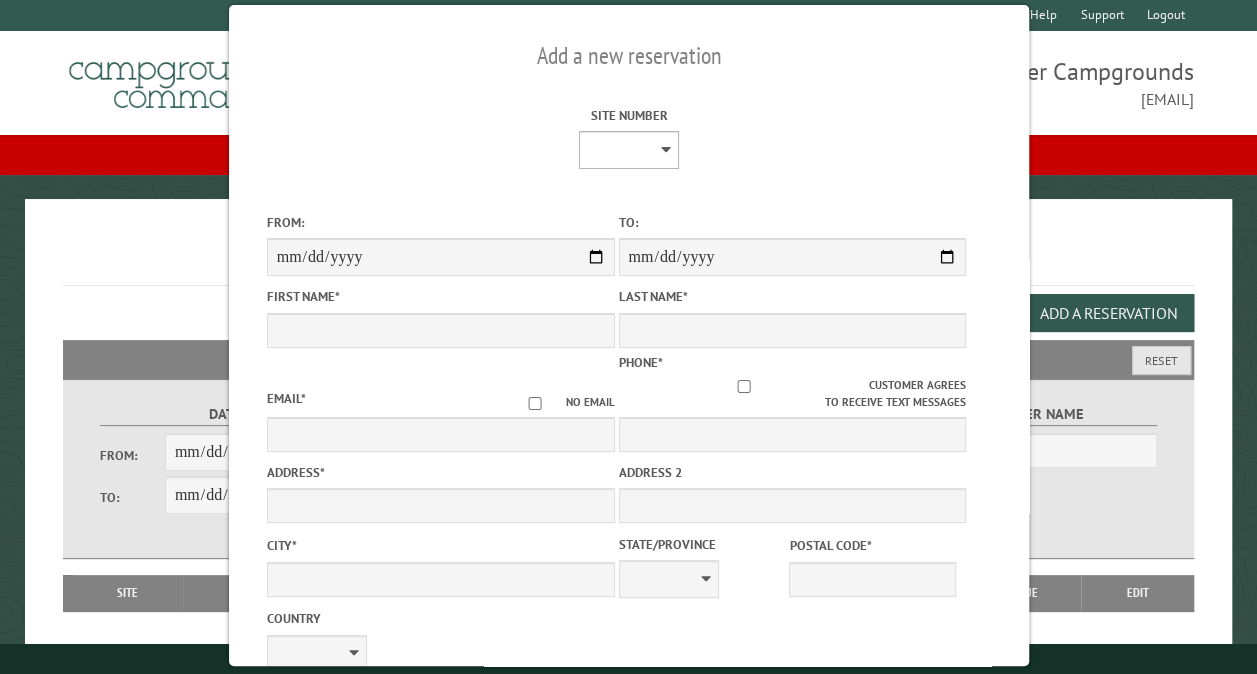 click on "** ** ** ** ** ** ** ** ** *** *** *** *** ** ** ** ** ** ** ** ** ** *** *** ** ** ** ** ** ** ********* ** ** ** ** ** ** ** ** ** *** *** *** *** *** *** ** ** ** ** ** ** ** ** ** *** *** *** *** *** *** ** ** ** ** ** ** ** ** ** ** ** ** ** ** ** ** ** ** ** ** ** ** ** ** *** *** *** *** *** ***" at bounding box center (628, 150) 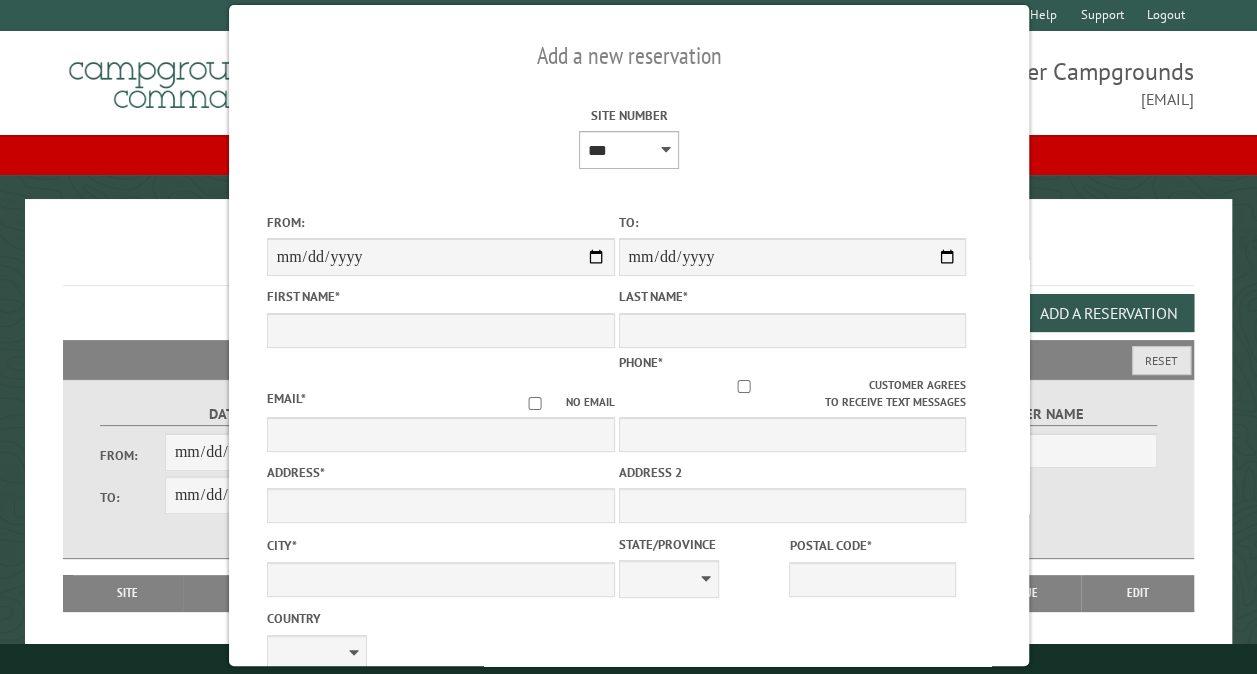 click on "** ** ** ** ** ** ** ** ** *** *** *** *** ** ** ** ** ** ** ** ** ** *** *** ** ** ** ** ** ** ********* ** ** ** ** ** ** ** ** ** *** *** *** *** *** *** ** ** ** ** ** ** ** ** ** *** *** *** *** *** *** ** ** ** ** ** ** ** ** ** ** ** ** ** ** ** ** ** ** ** ** ** ** ** ** *** *** *** *** *** ***" at bounding box center (628, 150) 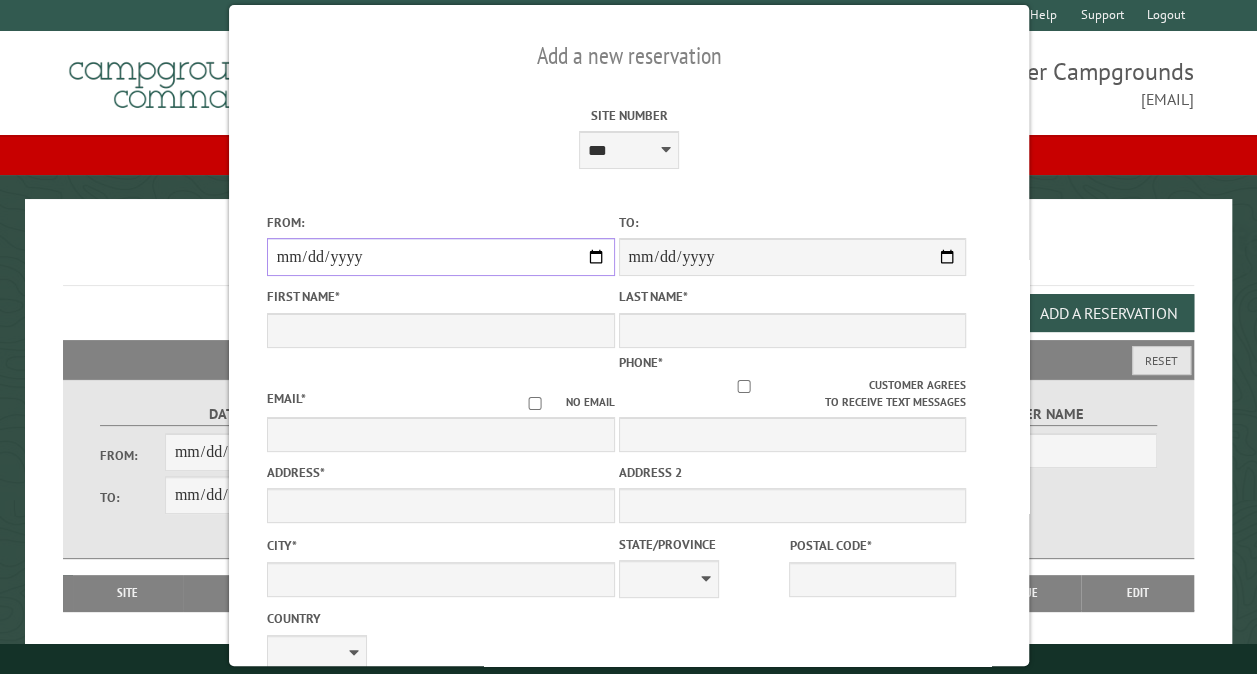 click on "From:" at bounding box center [440, 257] 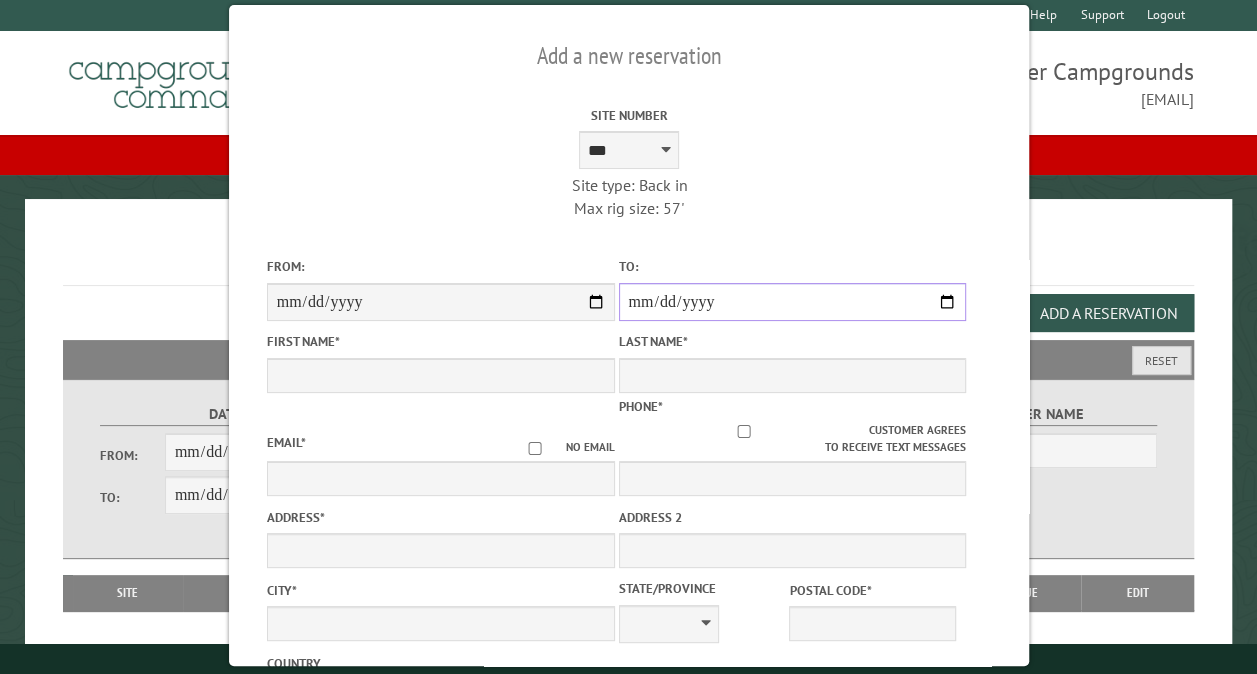 click on "**********" at bounding box center (792, 302) 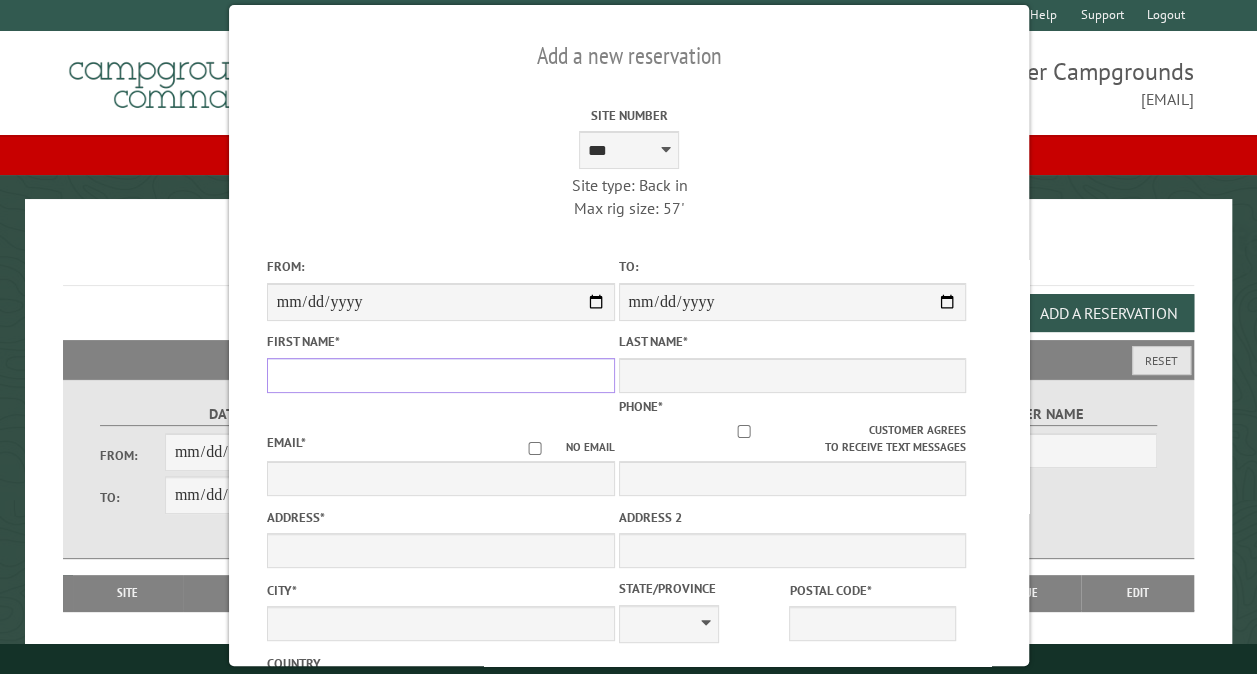 click on "First Name *" at bounding box center [440, 375] 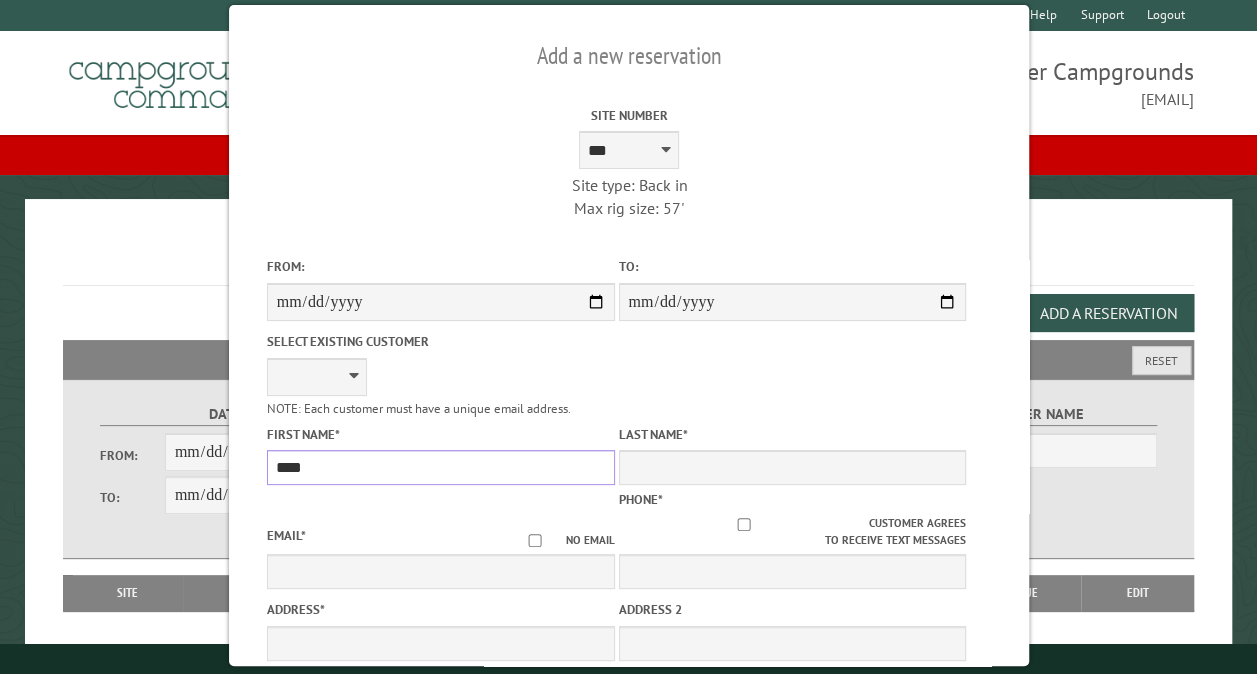 type on "****" 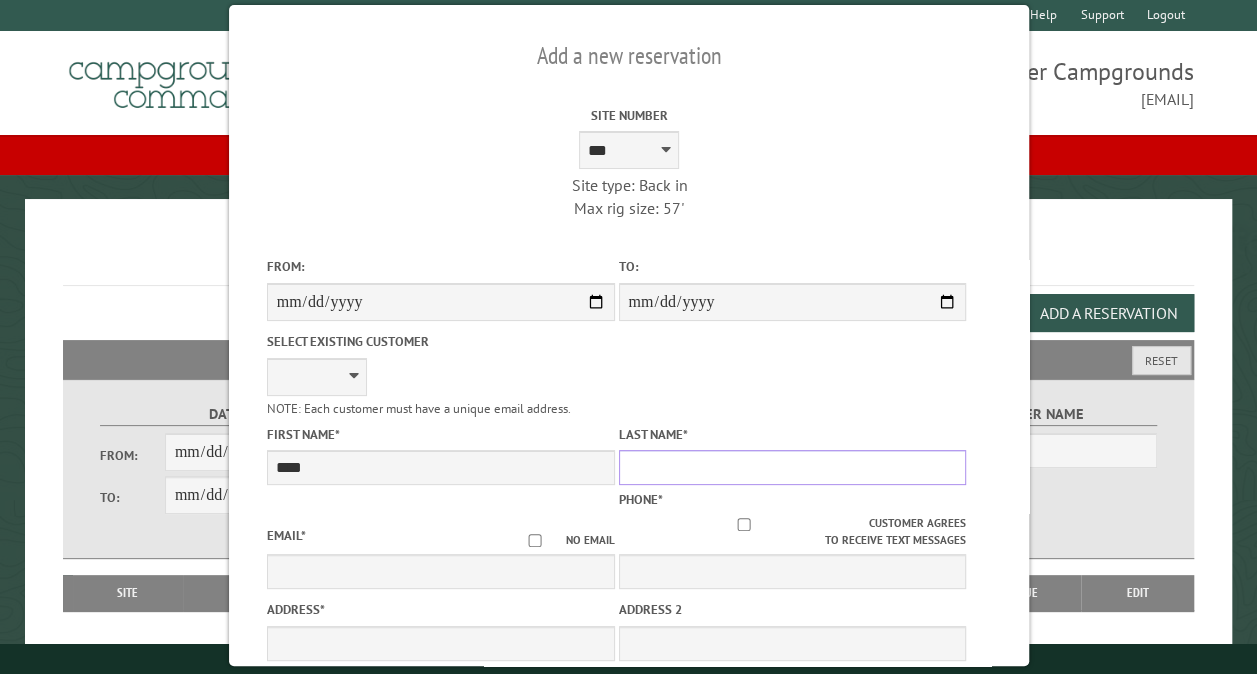 click on "Last Name *" at bounding box center [792, 467] 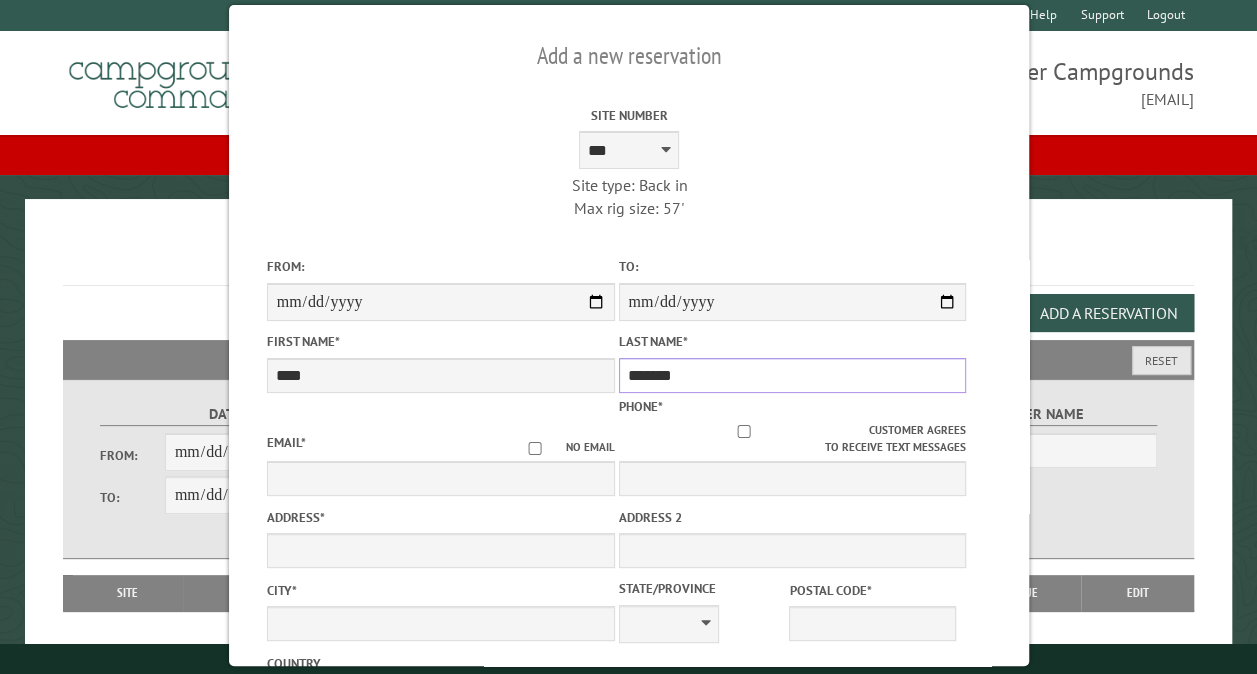 type on "*******" 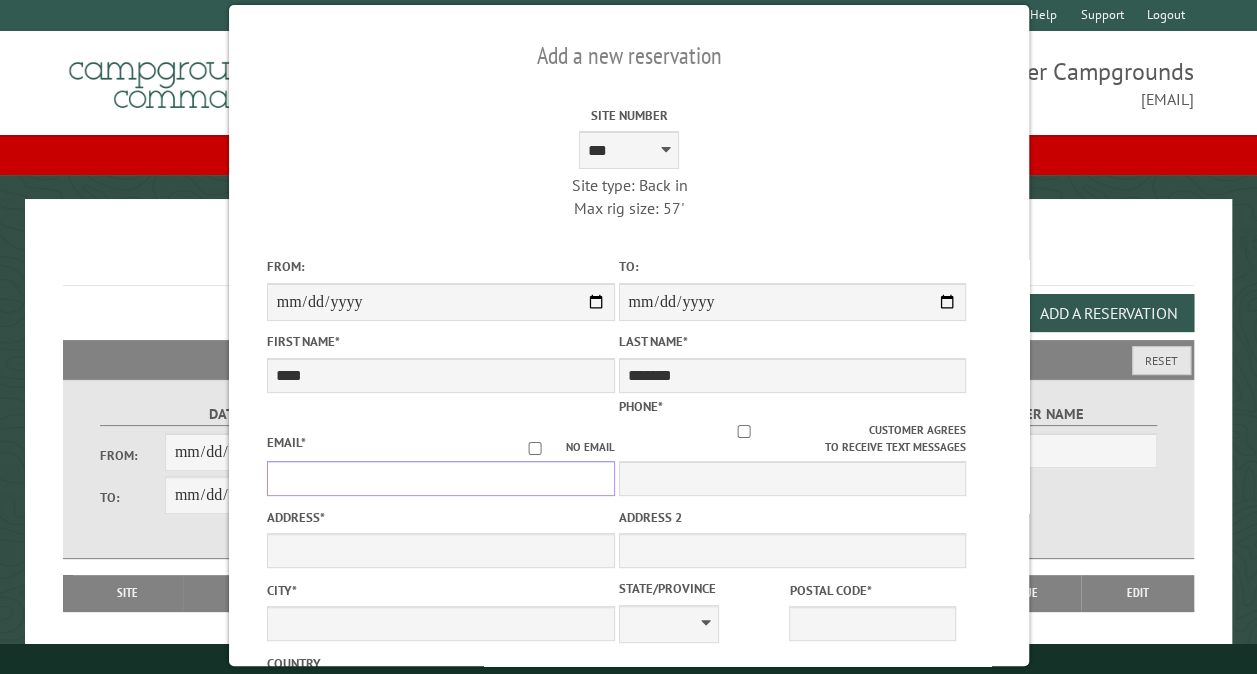 click on "Email *" at bounding box center [440, 478] 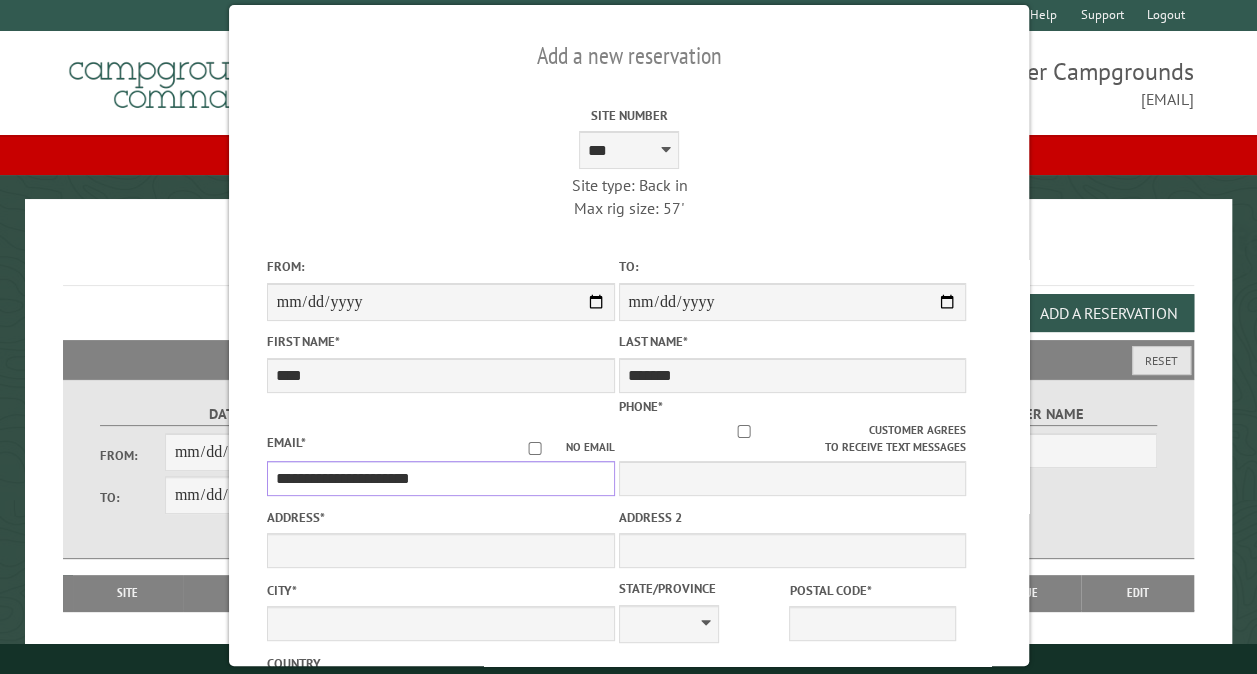 type on "**********" 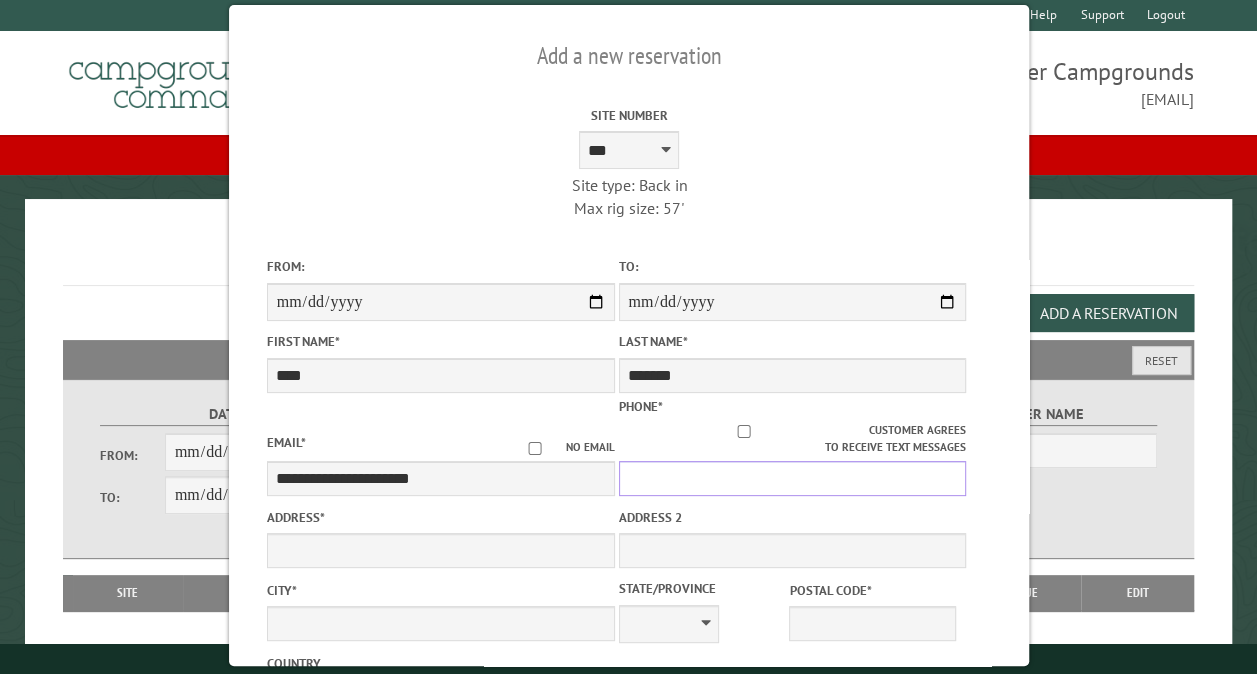 click on "Phone *" at bounding box center [792, 478] 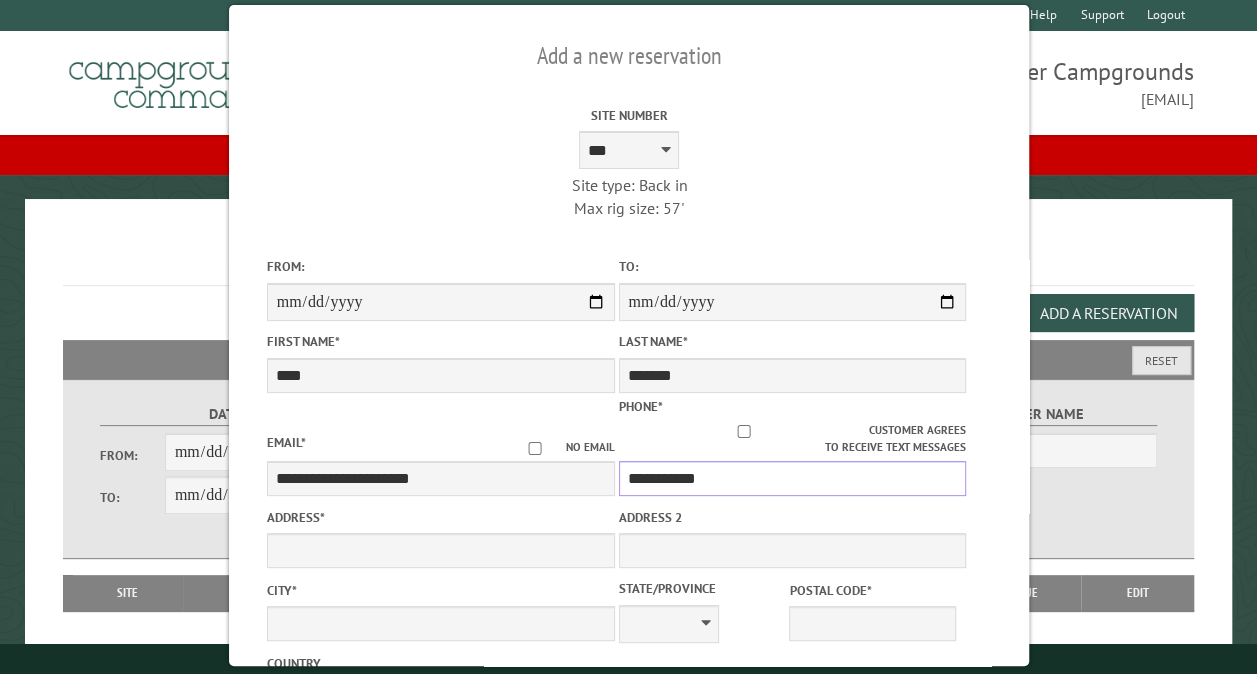 type on "**********" 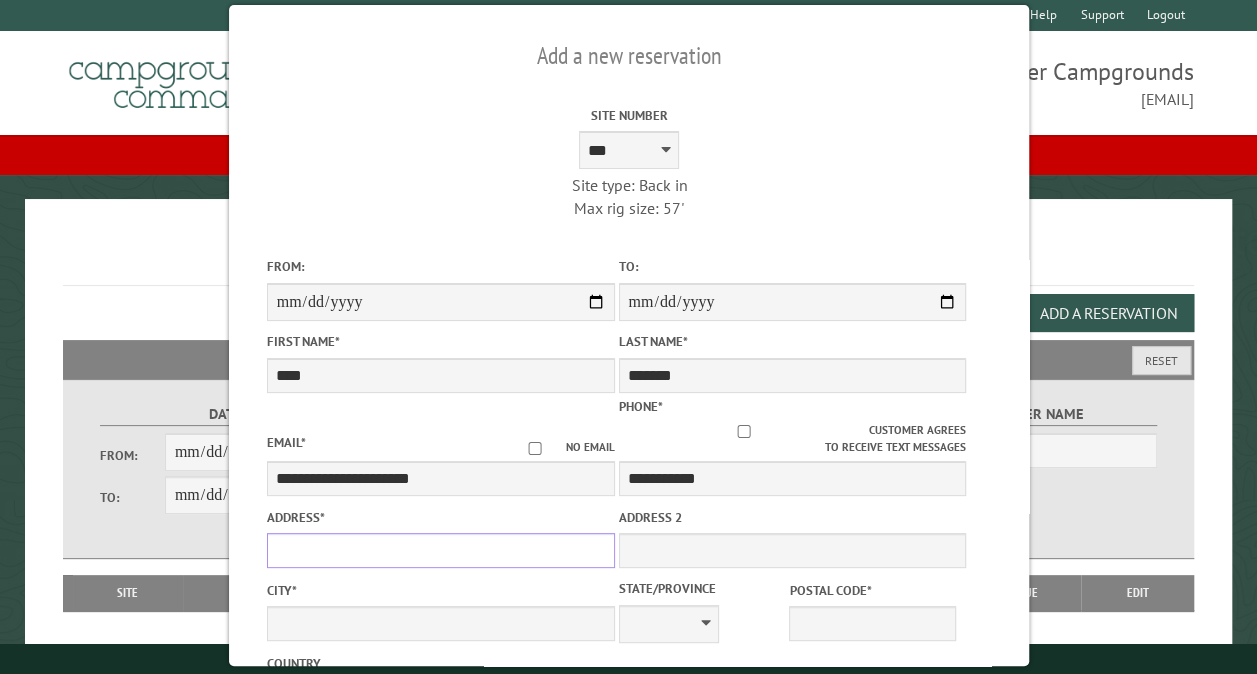click on "Address *" at bounding box center [440, 550] 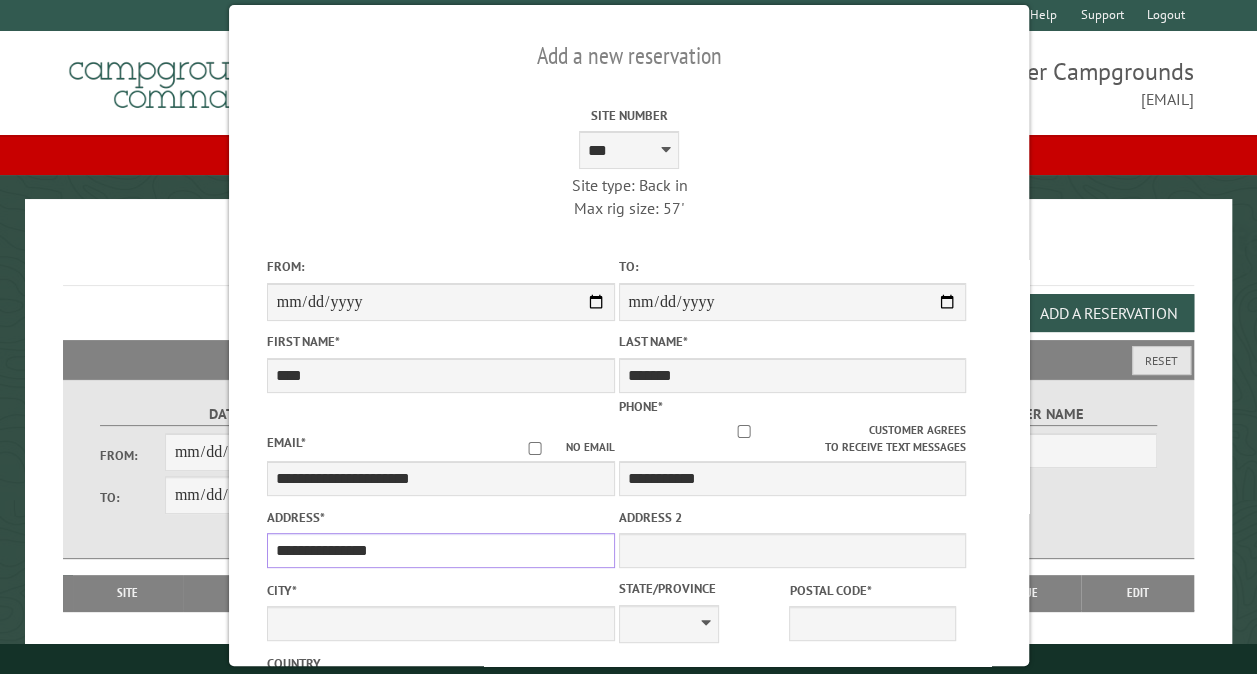 type on "**********" 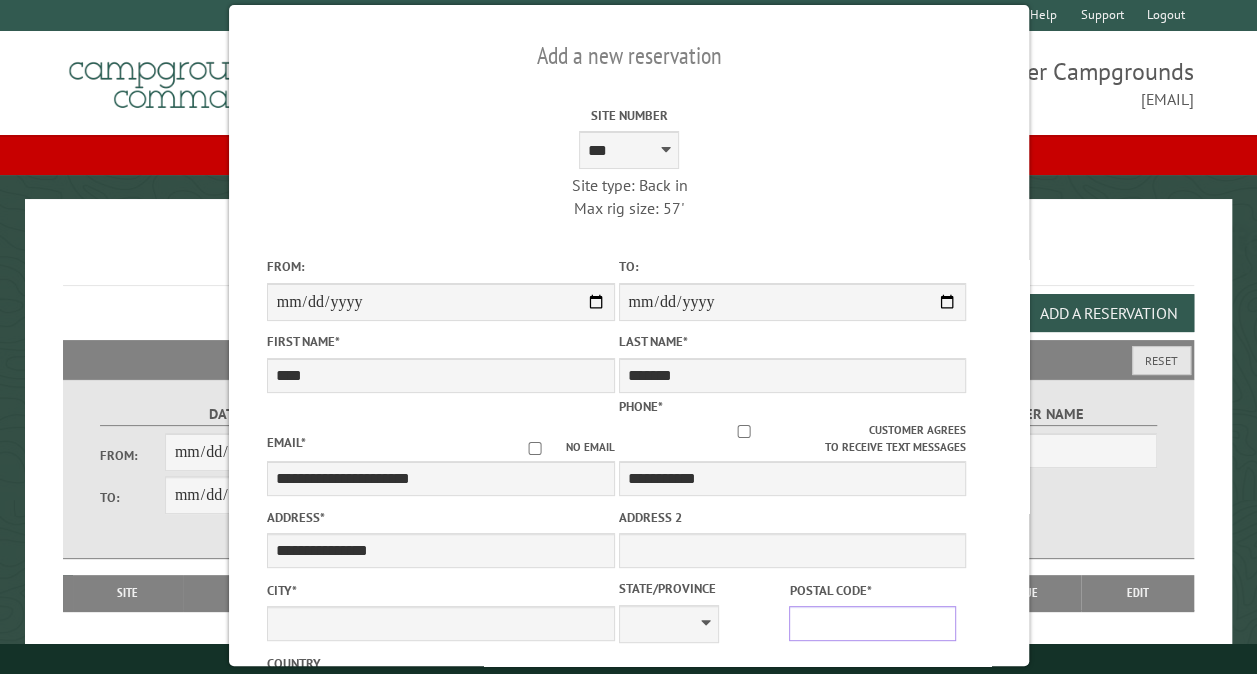 click on "Postal Code *" at bounding box center [872, 623] 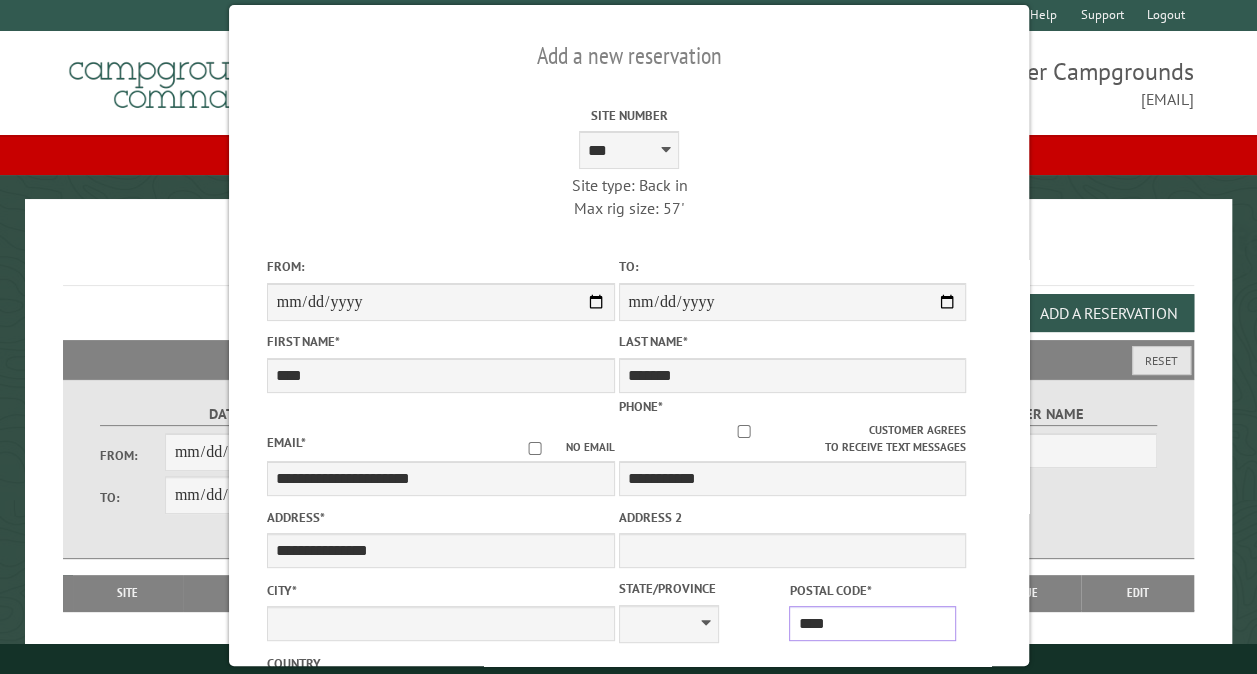 type on "*****" 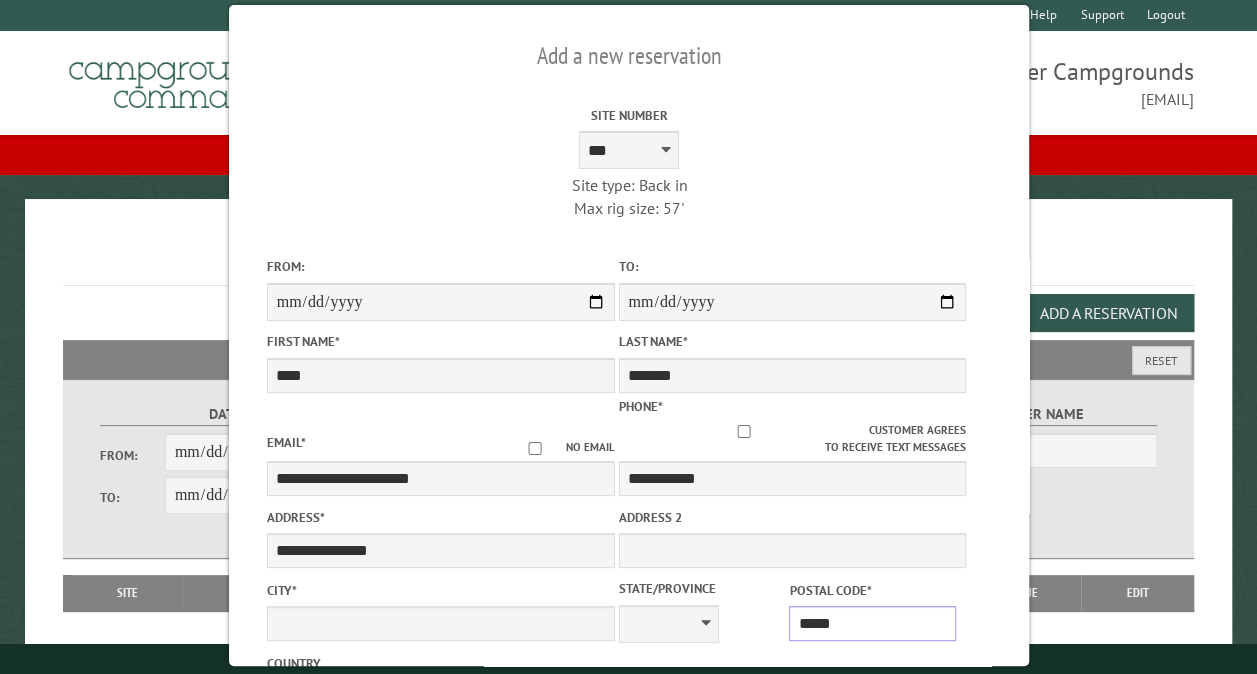 type on "**********" 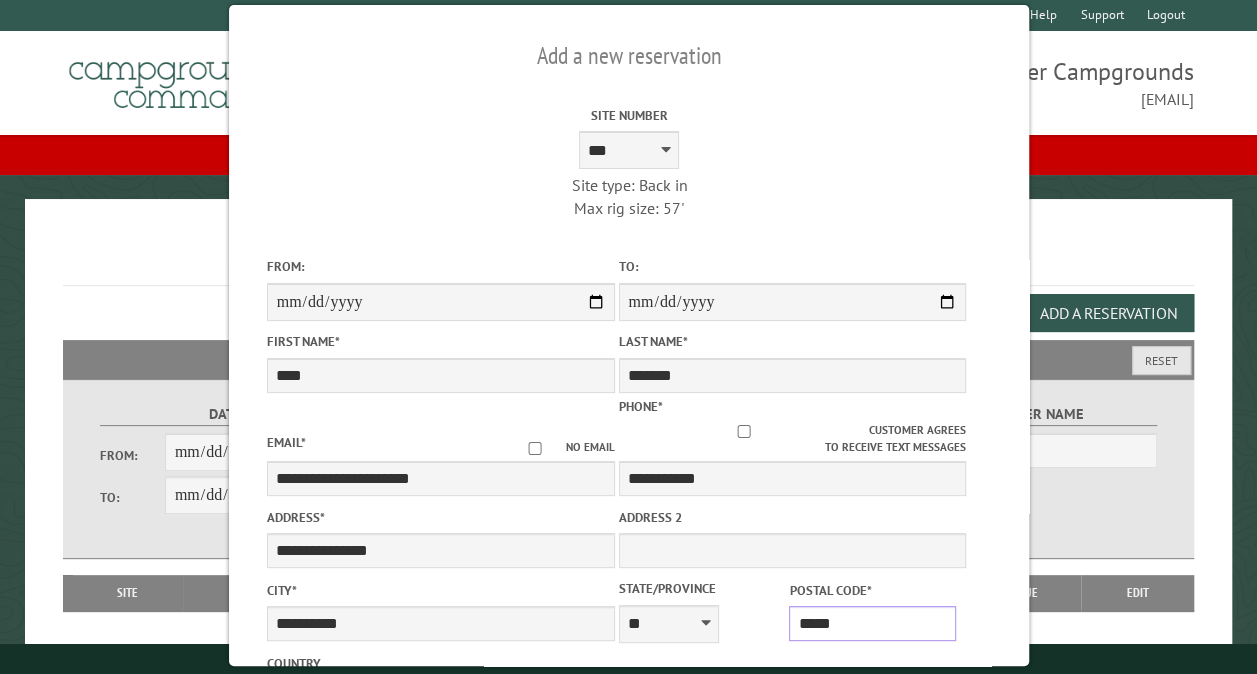 scroll, scrollTop: 555, scrollLeft: 0, axis: vertical 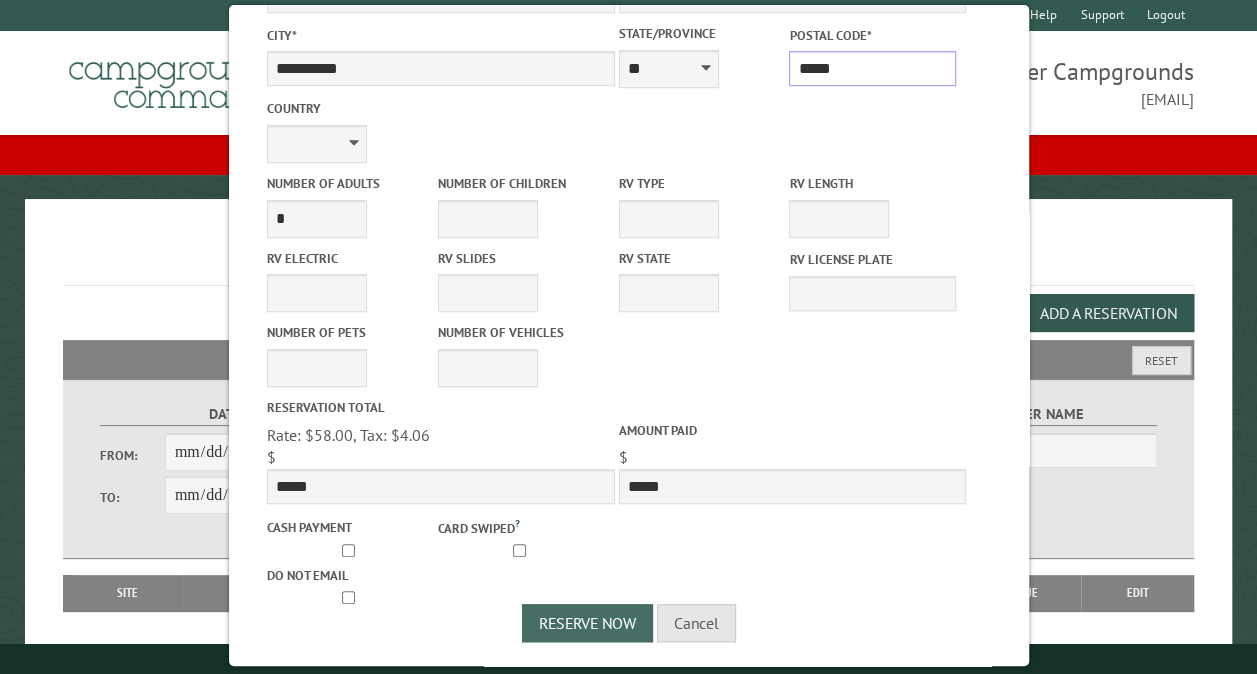 type on "*****" 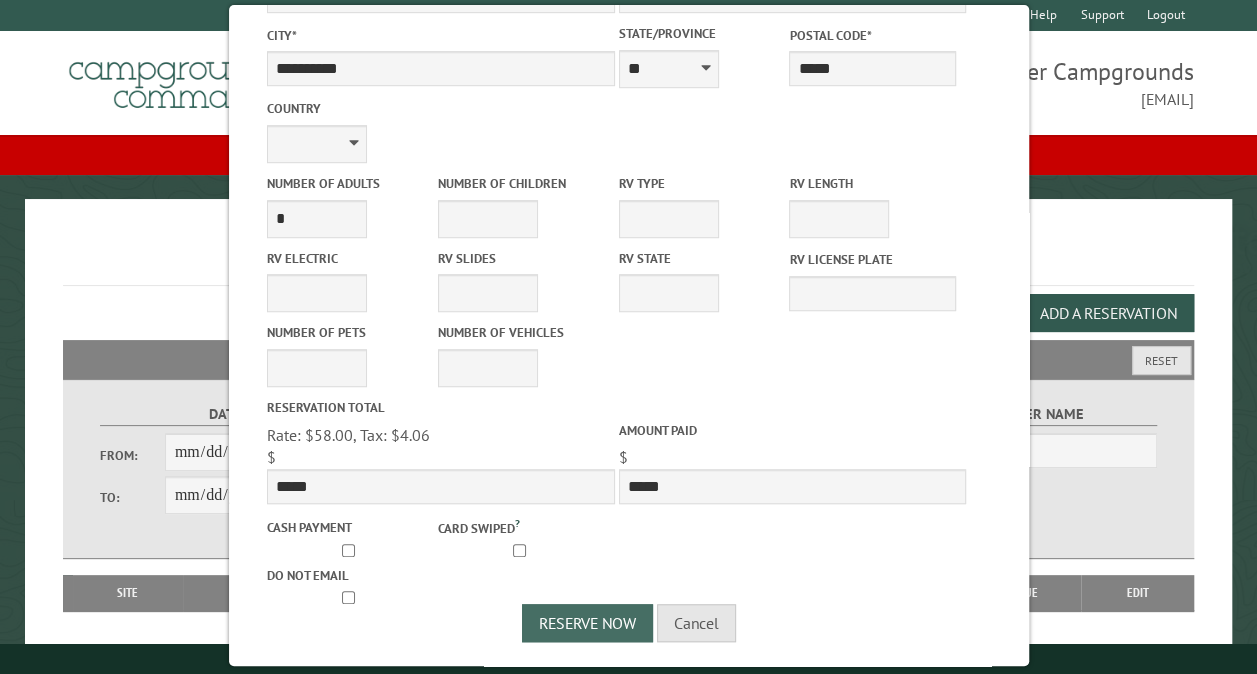 click on "Reserve Now" at bounding box center [587, 623] 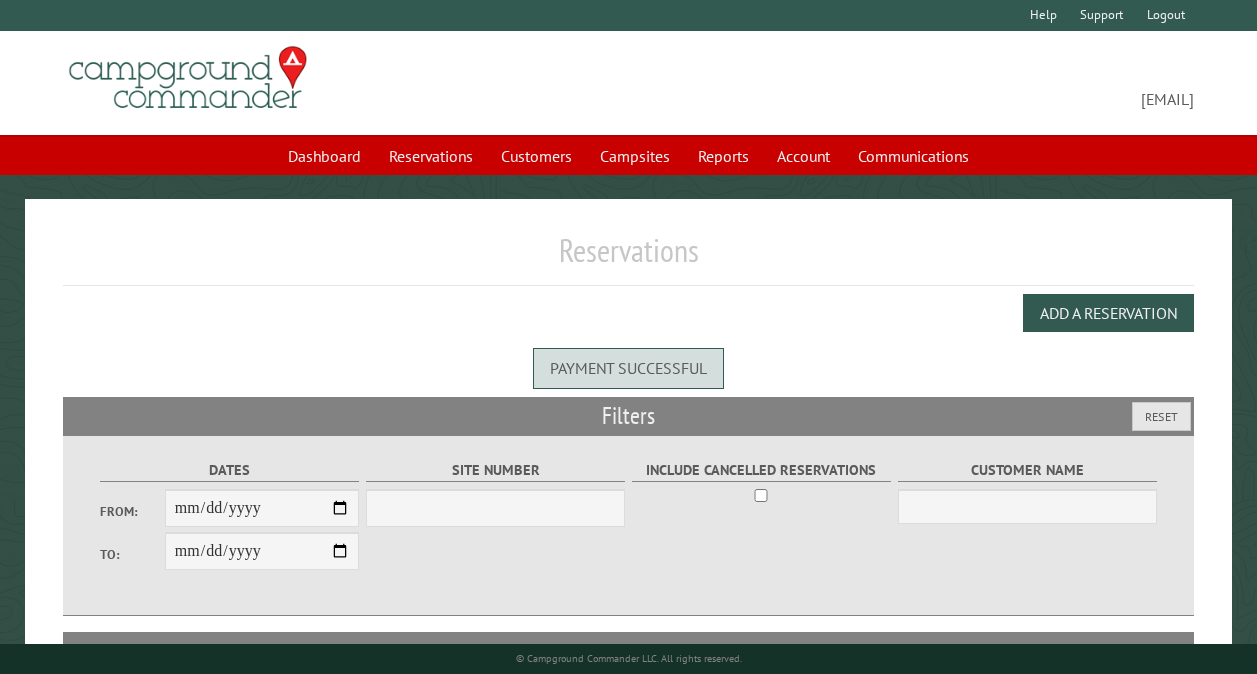 scroll, scrollTop: 0, scrollLeft: 0, axis: both 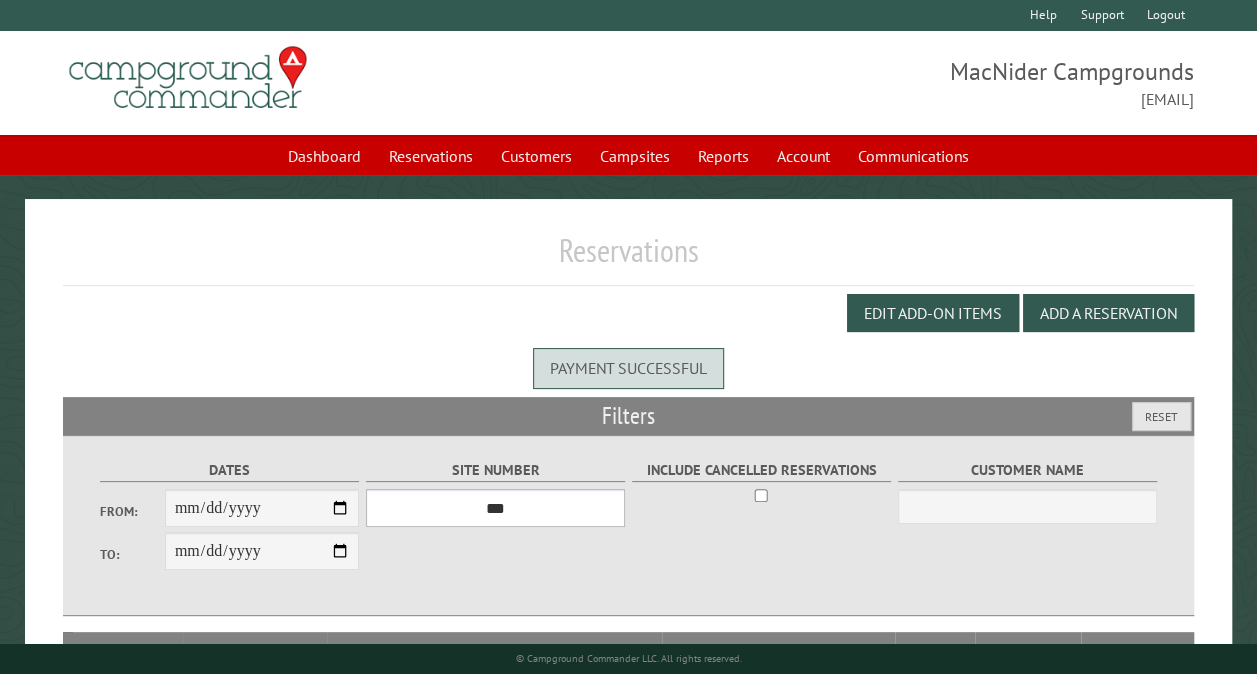 click on "*** ** ** ** ** ** ** ** ** ** *** *** *** *** ** ** ** ** ** ** ** ** ** *** *** ** ** ** ** ** ** ********* ** ** ** ** ** ** ** ** ** *** *** *** *** *** *** ** ** ** ** ** ** ** ** ** *** *** *** *** *** *** ** ** ** ** ** ** ** ** ** ** ** ** ** ** ** ** ** ** ** ** ** ** ** ** *** *** *** *** *** ***" at bounding box center (495, 508) 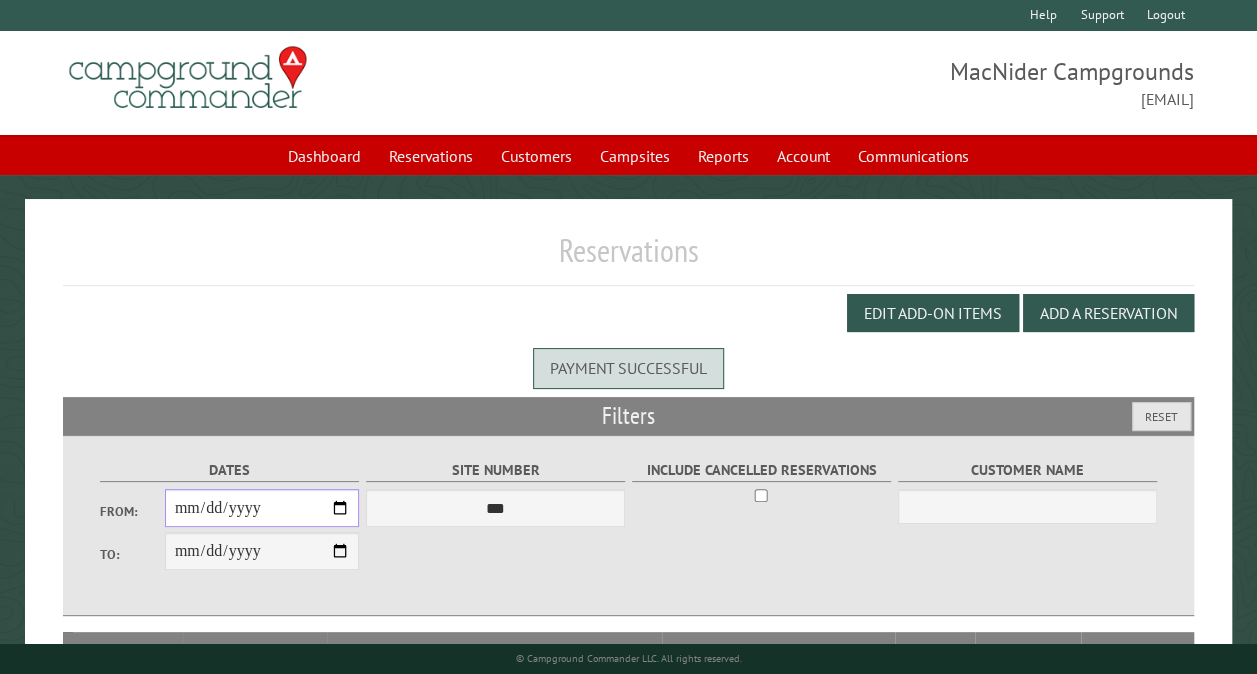 click on "From:" at bounding box center (262, 508) 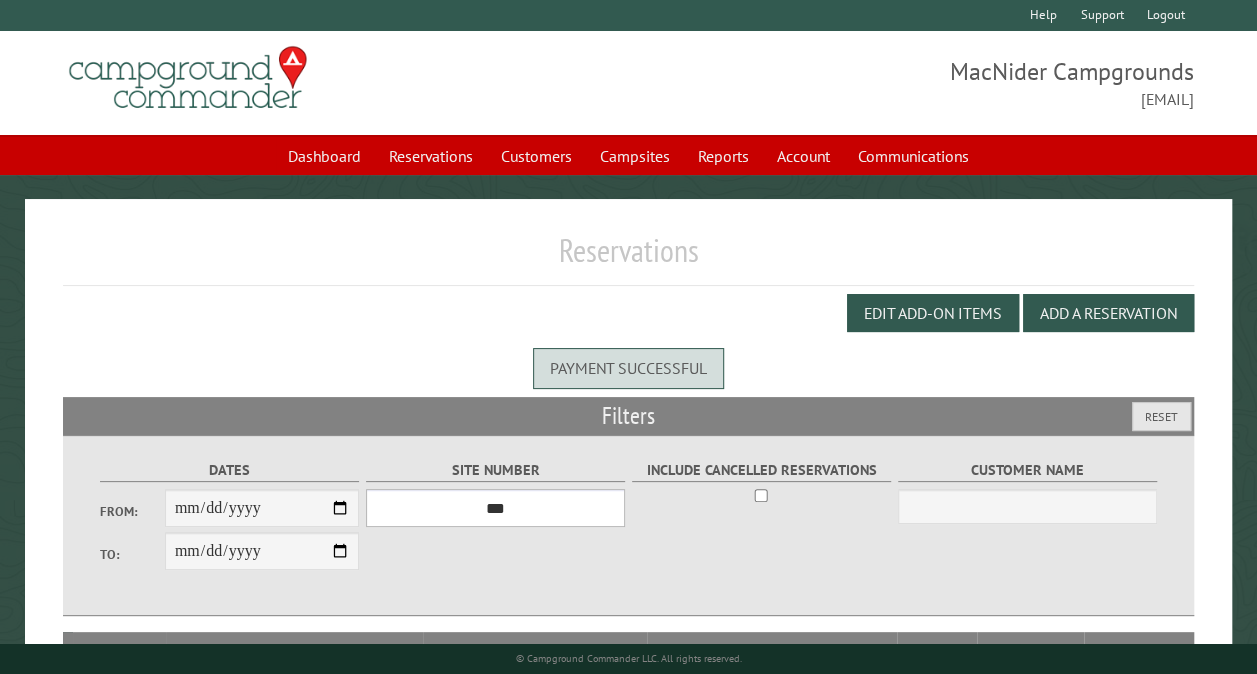 click on "*** ** ** ** ** ** ** ** ** ** *** *** *** *** ** ** ** ** ** ** ** ** ** *** *** ** ** ** ** ** ** ********* ** ** ** ** ** ** ** ** ** *** *** *** *** *** *** ** ** ** ** ** ** ** ** ** *** *** *** *** *** *** ** ** ** ** ** ** ** ** ** ** ** ** ** ** ** ** ** ** ** ** ** ** ** ** *** *** *** *** *** ***" at bounding box center (495, 508) 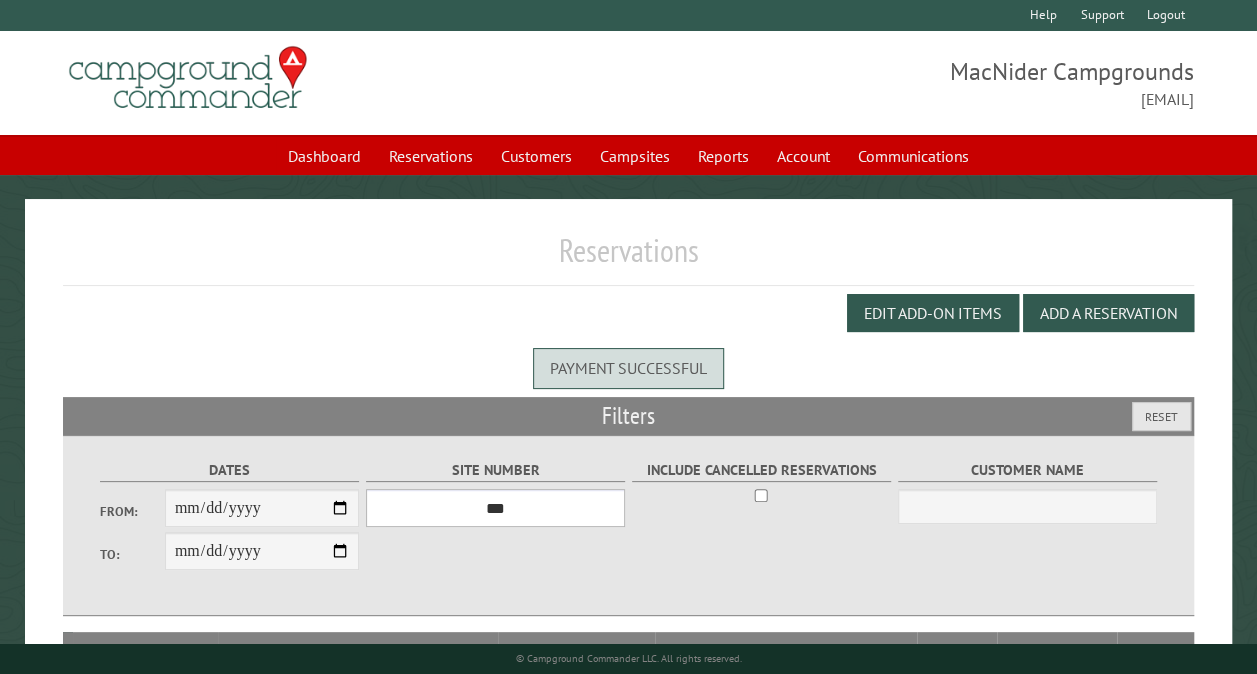 click on "*** ** ** ** ** ** ** ** ** ** *** *** *** *** ** ** ** ** ** ** ** ** ** *** *** ** ** ** ** ** ** ********* ** ** ** ** ** ** ** ** ** *** *** *** *** *** *** ** ** ** ** ** ** ** ** ** *** *** *** *** *** *** ** ** ** ** ** ** ** ** ** ** ** ** ** ** ** ** ** ** ** ** ** ** ** ** *** *** *** *** *** ***" at bounding box center (495, 508) 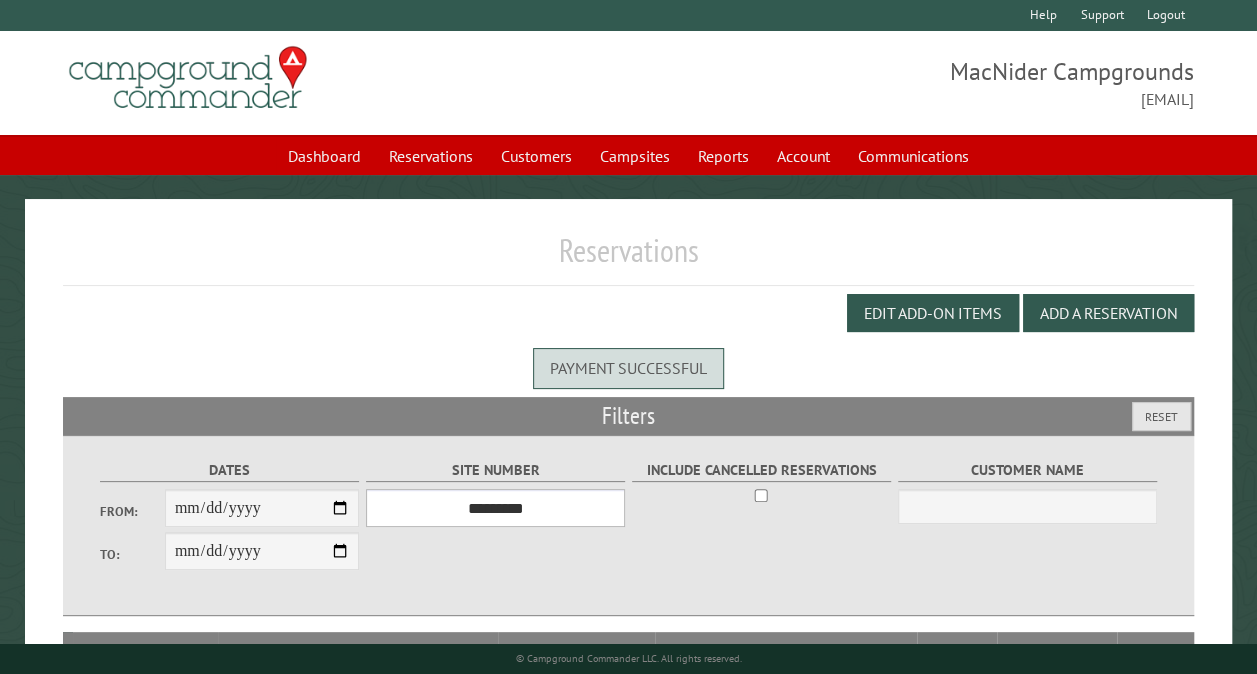 click on "*** ** ** ** ** ** ** ** ** ** *** *** *** *** ** ** ** ** ** ** ** ** ** *** *** ** ** ** ** ** ** ********* ** ** ** ** ** ** ** ** ** *** *** *** *** *** *** ** ** ** ** ** ** ** ** ** *** *** *** *** *** *** ** ** ** ** ** ** ** ** ** ** ** ** ** ** ** ** ** ** ** ** ** ** ** ** *** *** *** *** *** ***" at bounding box center [495, 508] 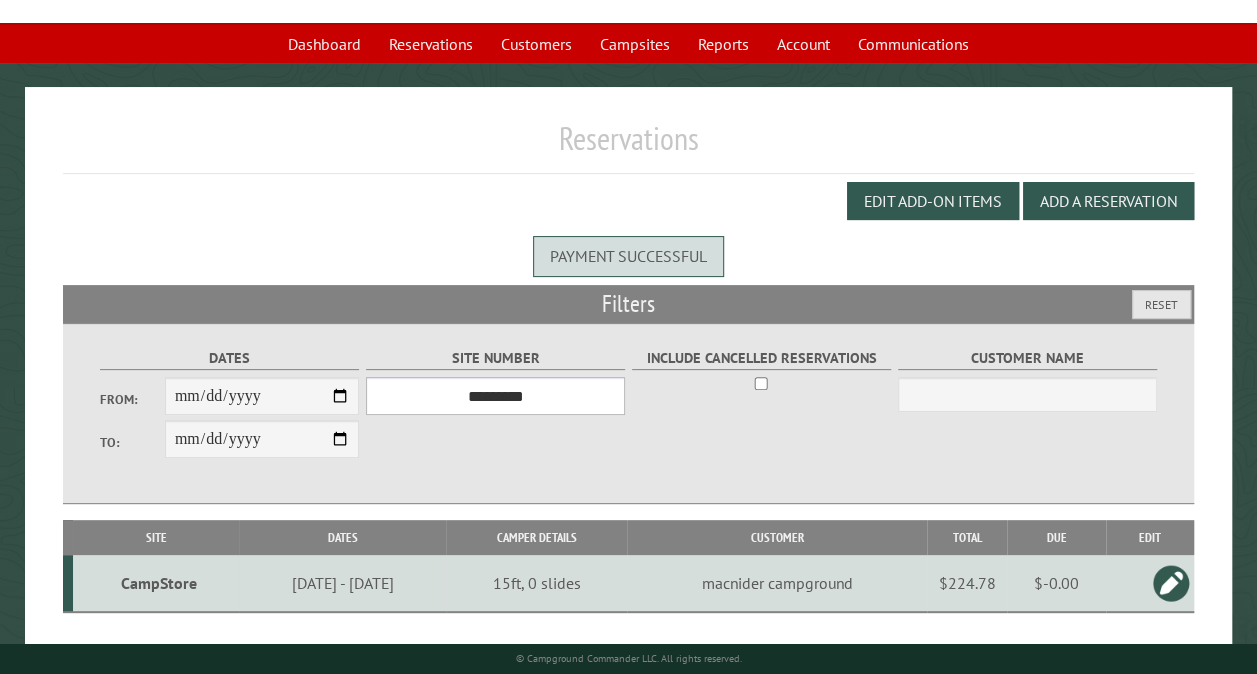 scroll, scrollTop: 154, scrollLeft: 0, axis: vertical 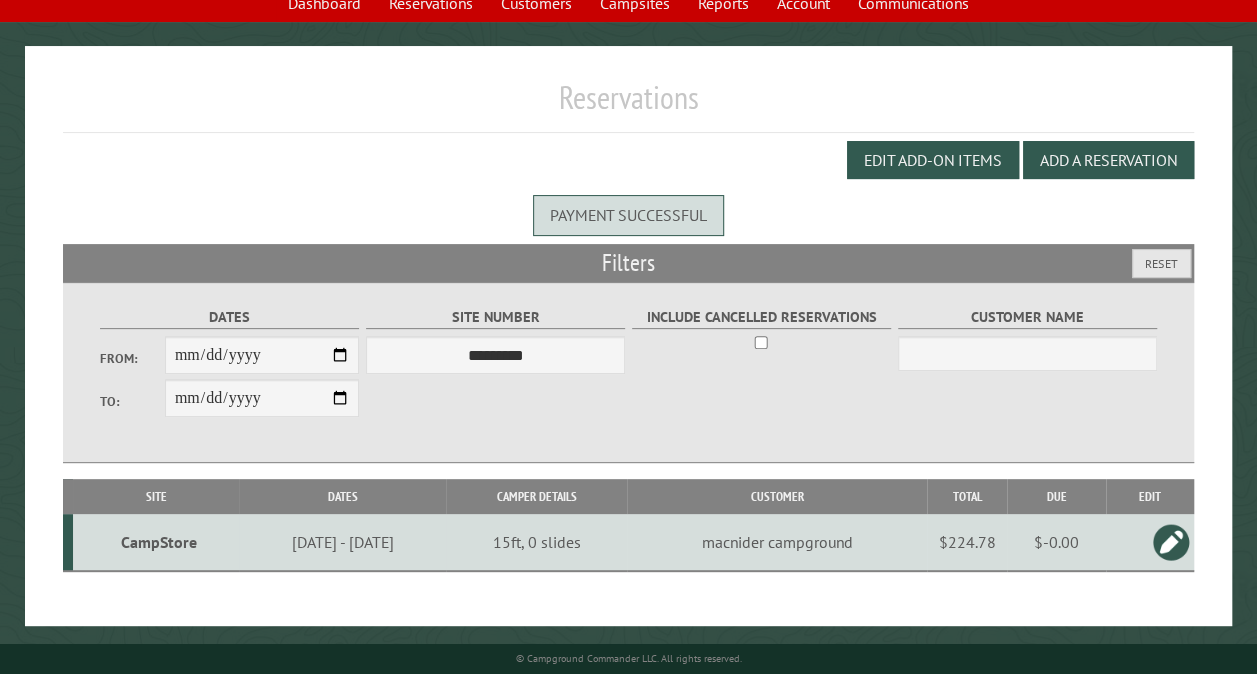click on "CampStore" at bounding box center (158, 542) 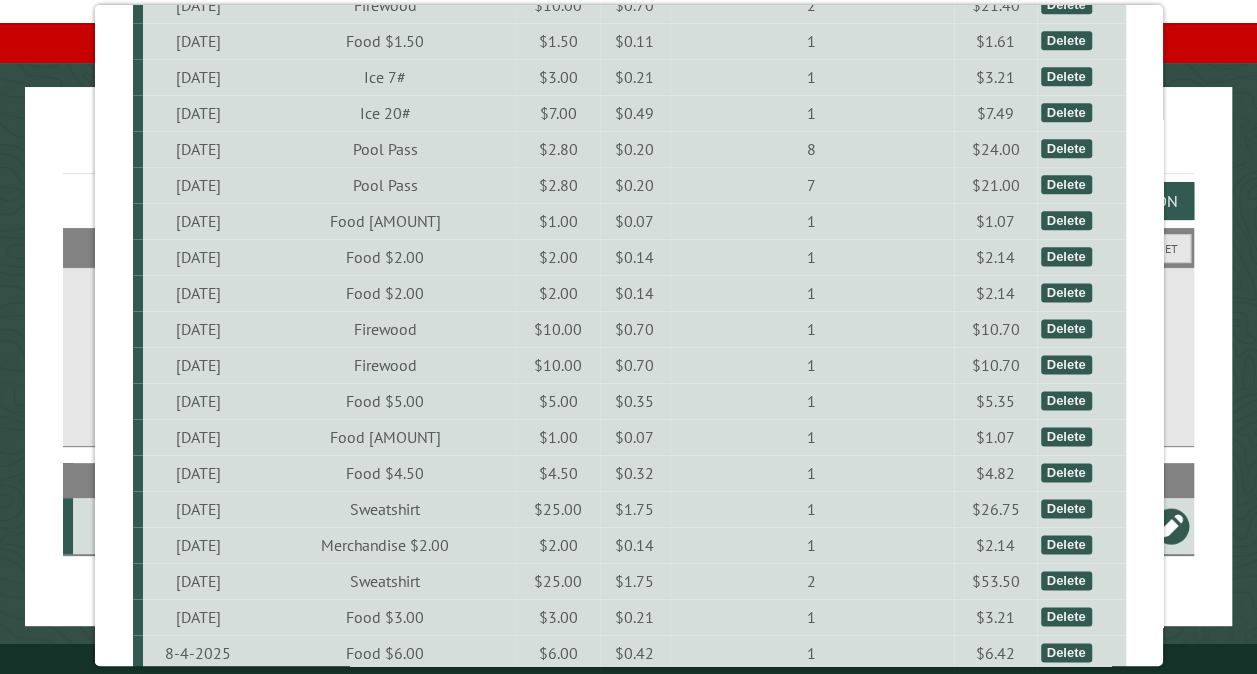 scroll, scrollTop: 1734, scrollLeft: 0, axis: vertical 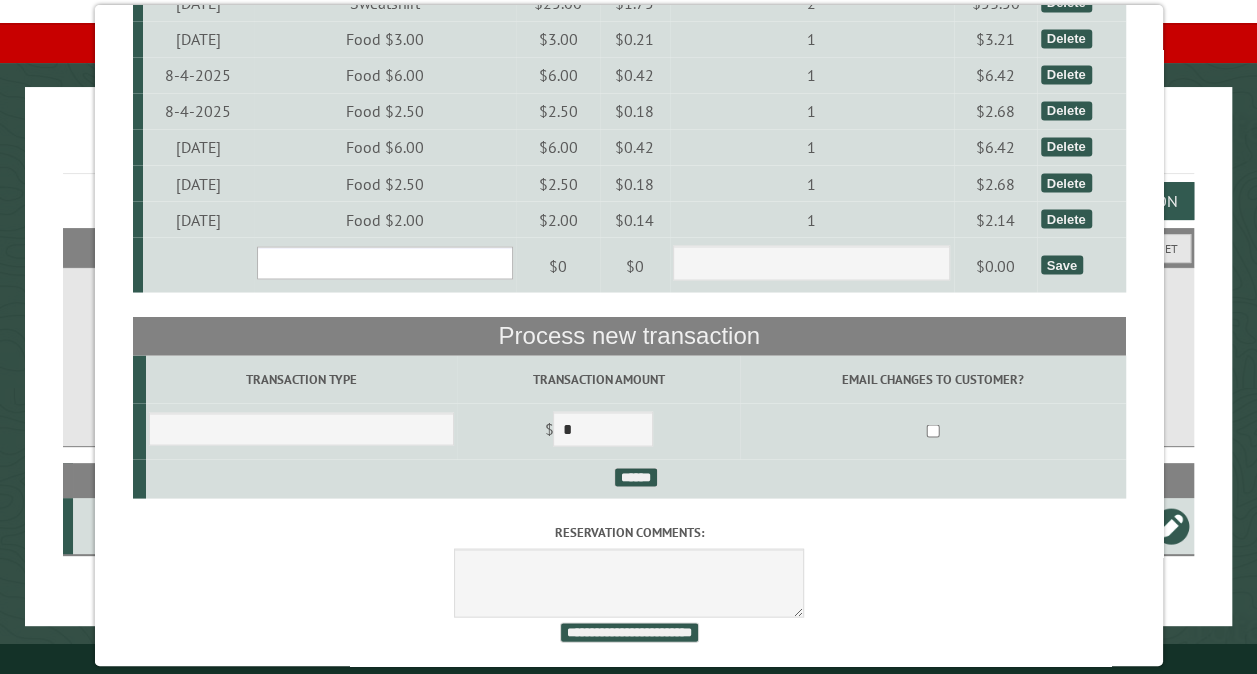 click on "**********" at bounding box center [384, 262] 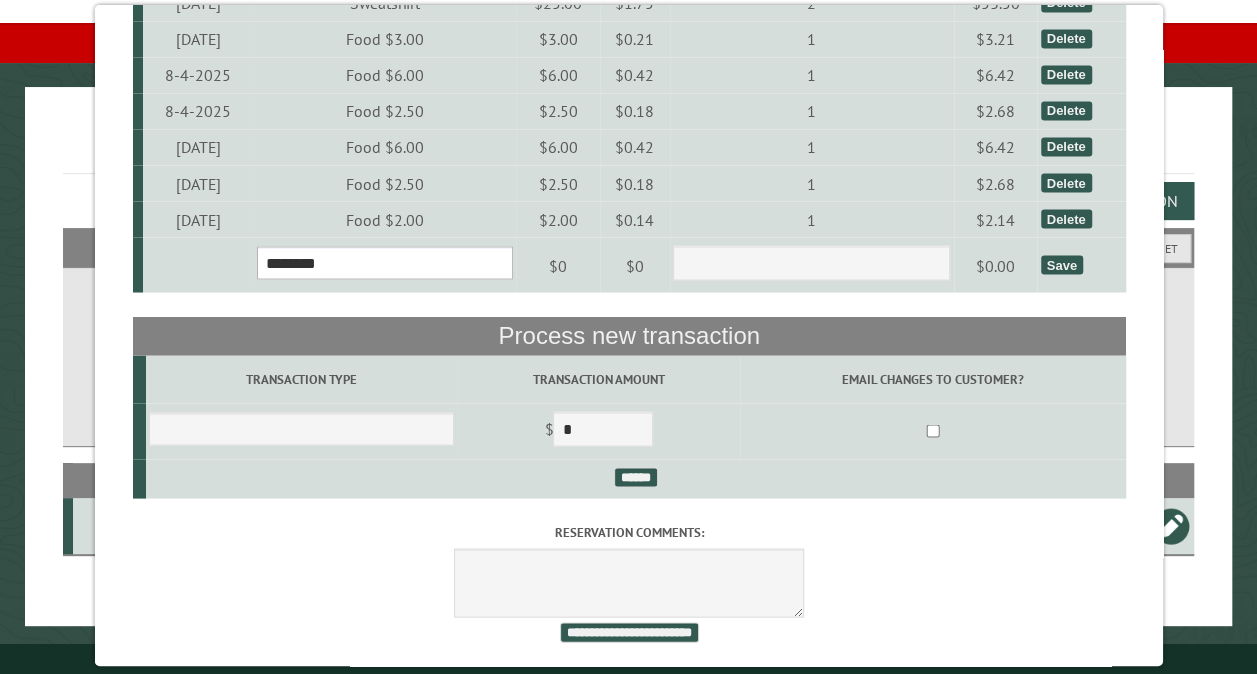 click on "**********" at bounding box center [384, 262] 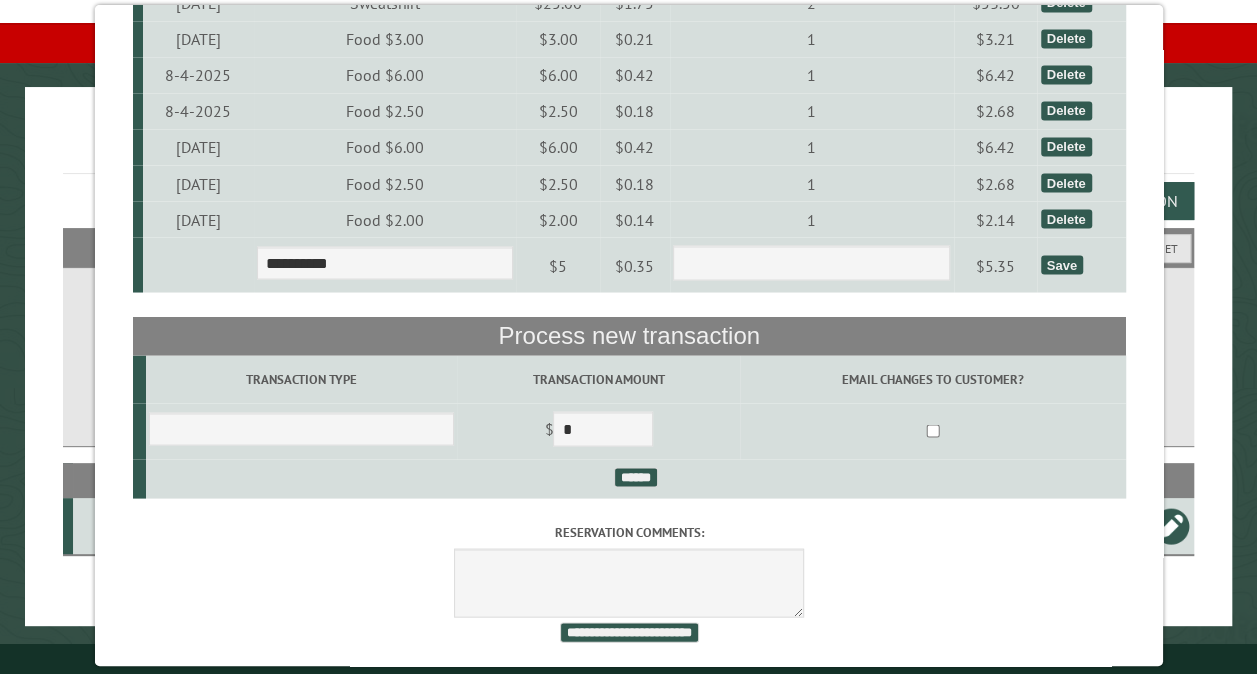 click on "Save" at bounding box center (1061, 264) 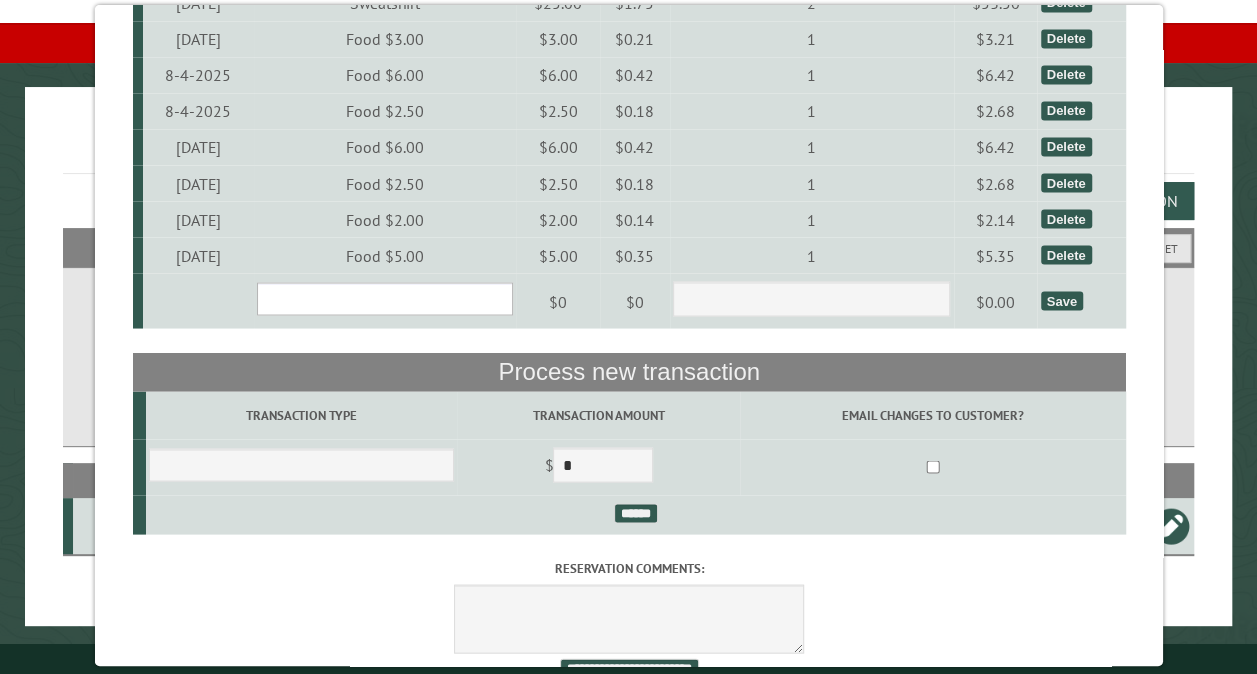 click on "**********" at bounding box center [384, 298] 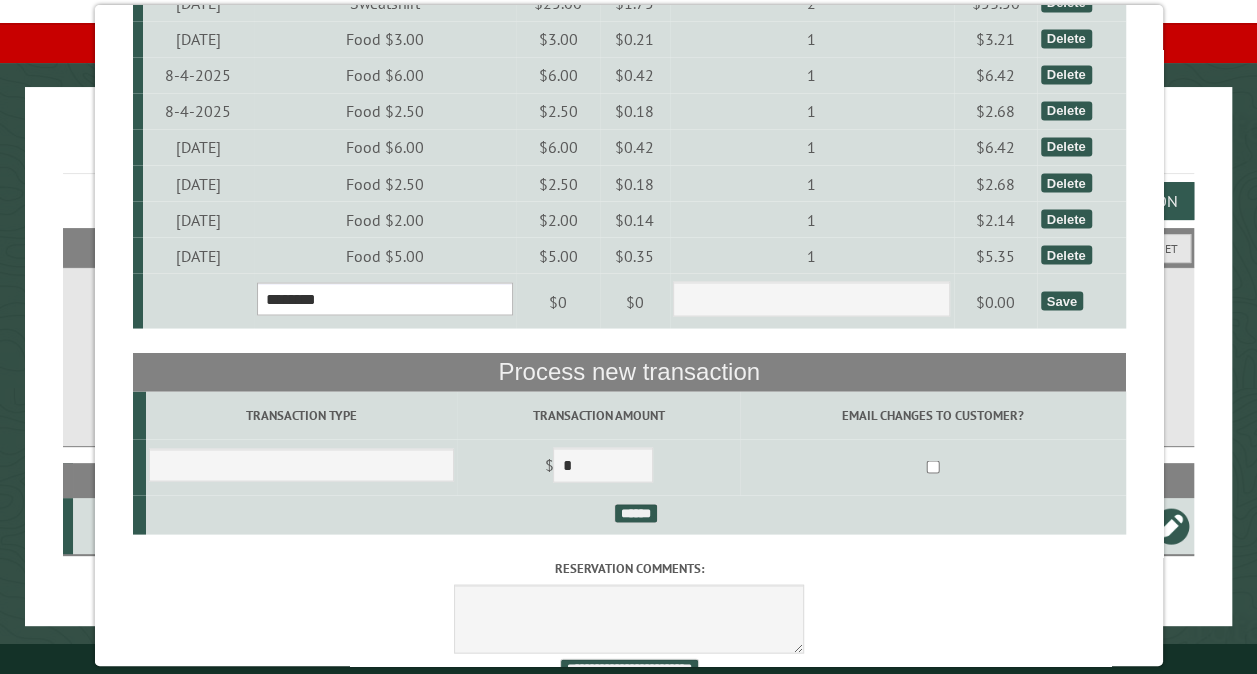 click on "**********" at bounding box center (384, 298) 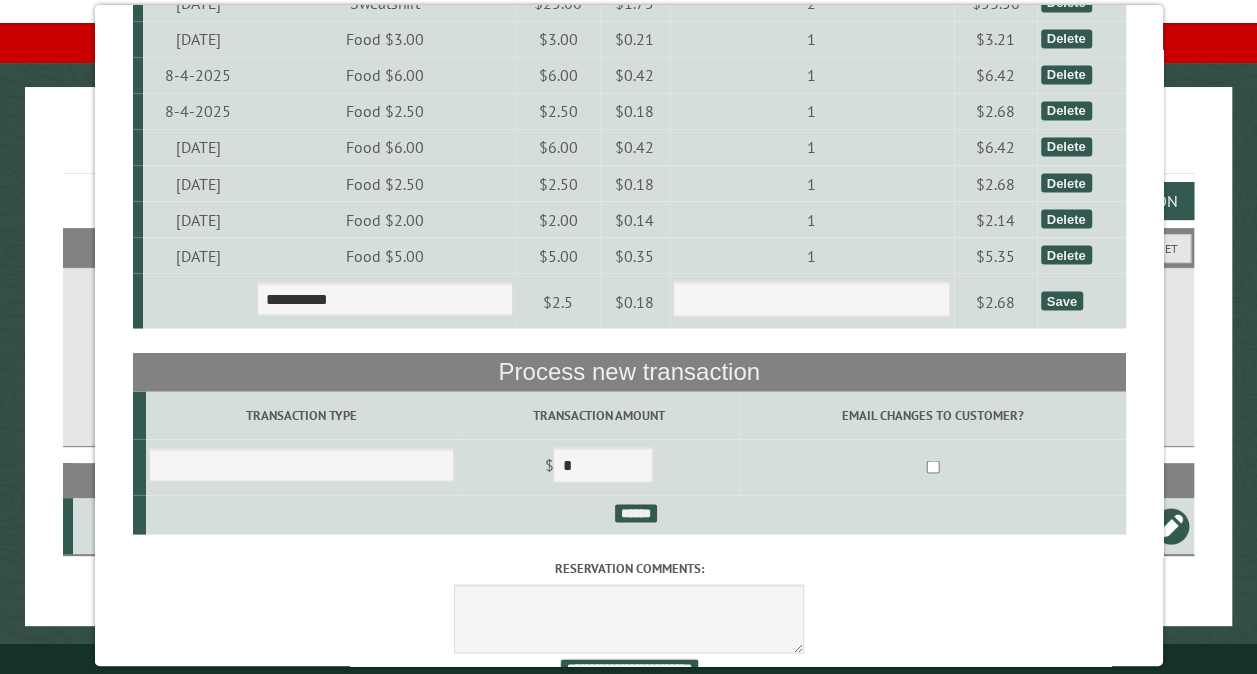 click on "Save" at bounding box center (1061, 300) 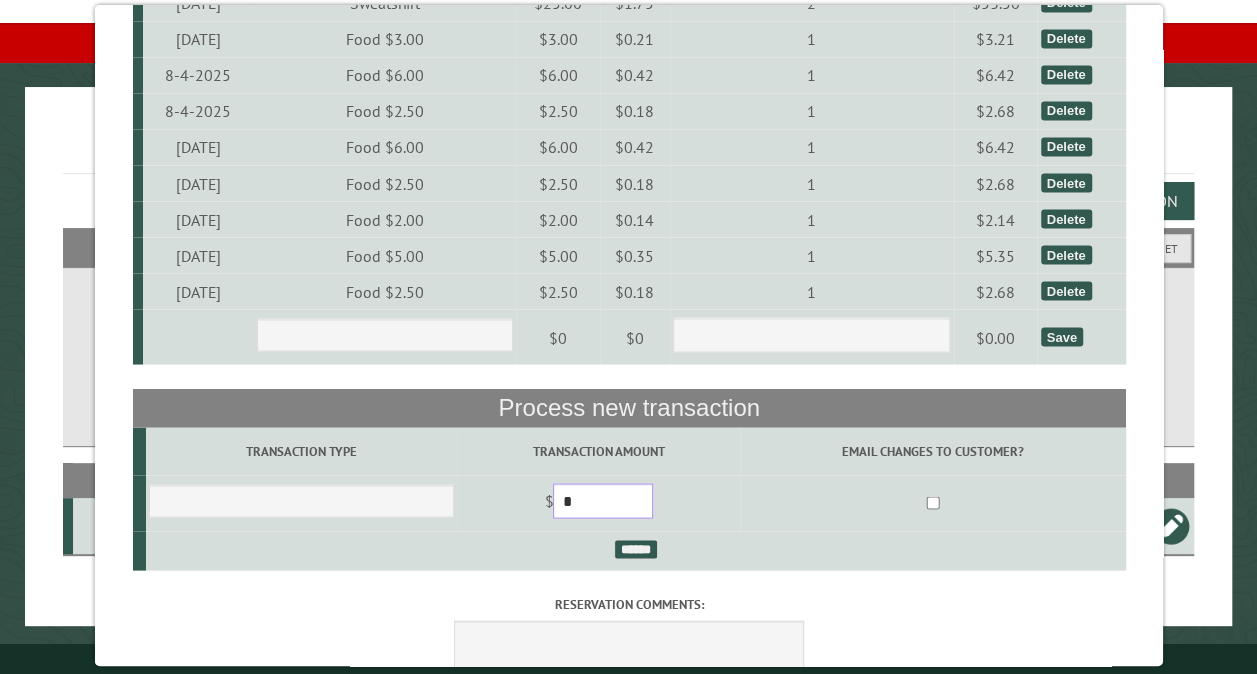 click on "*" at bounding box center [603, 500] 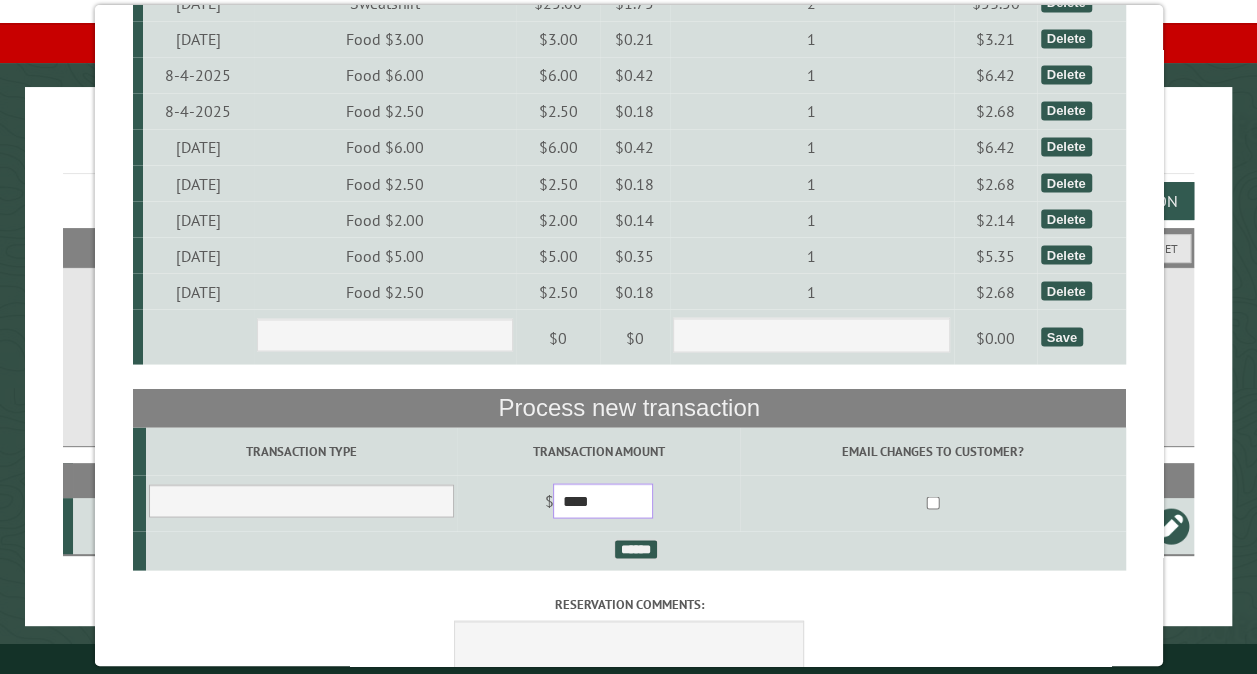 type on "****" 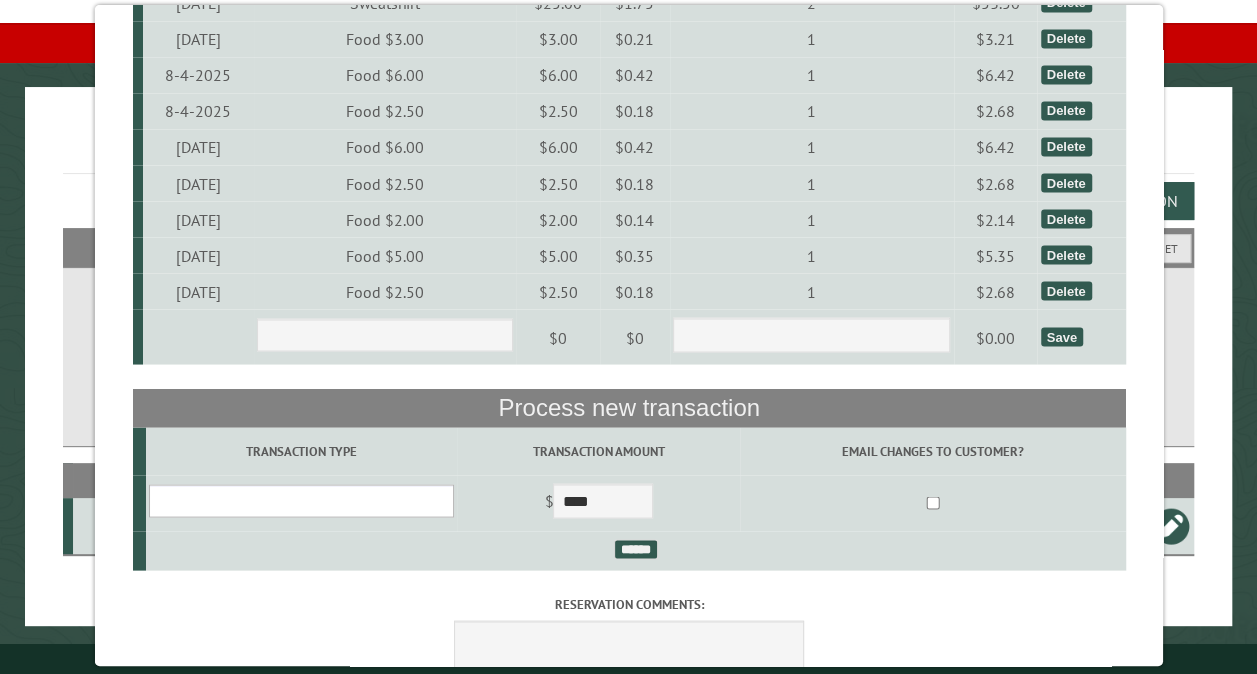 click on "**********" at bounding box center [300, 500] 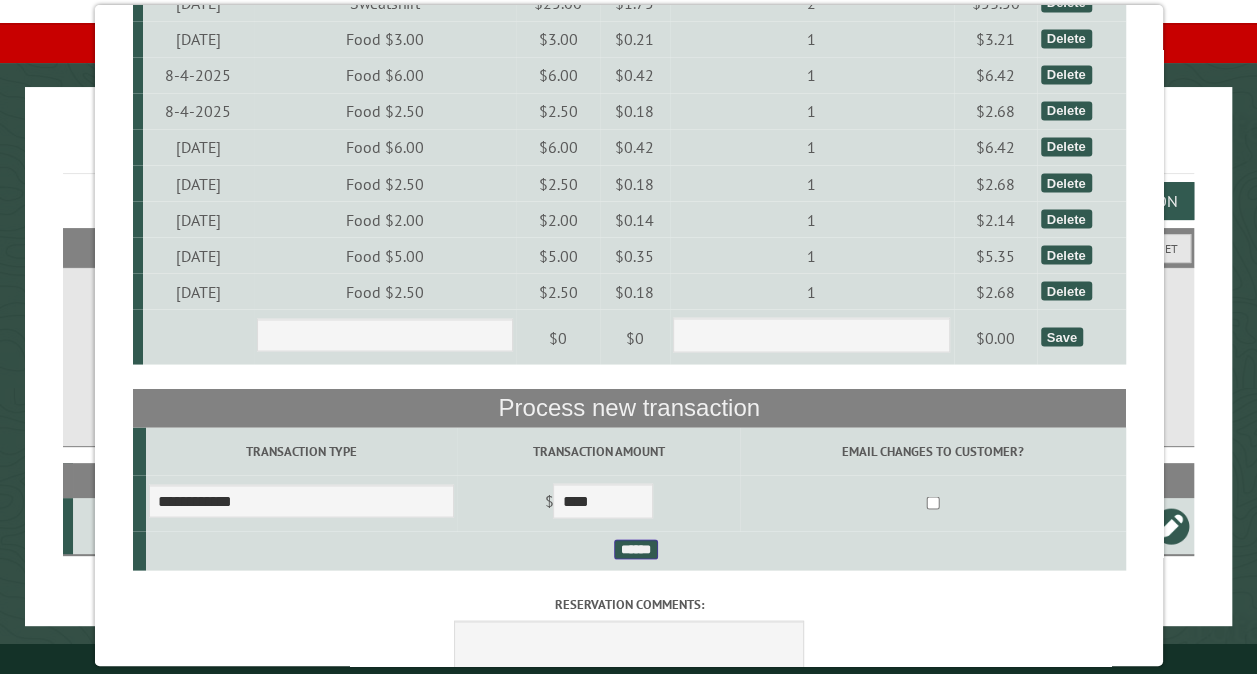 click on "******" at bounding box center [635, 549] 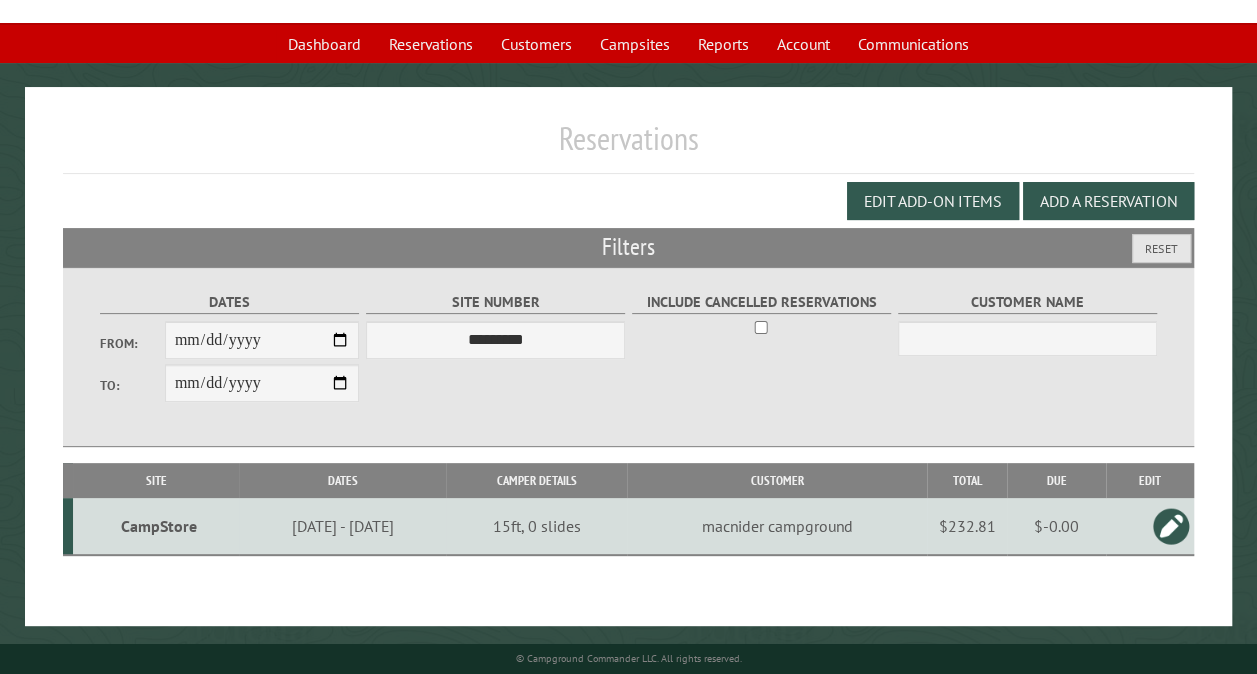 click on "CampStore" at bounding box center [158, 526] 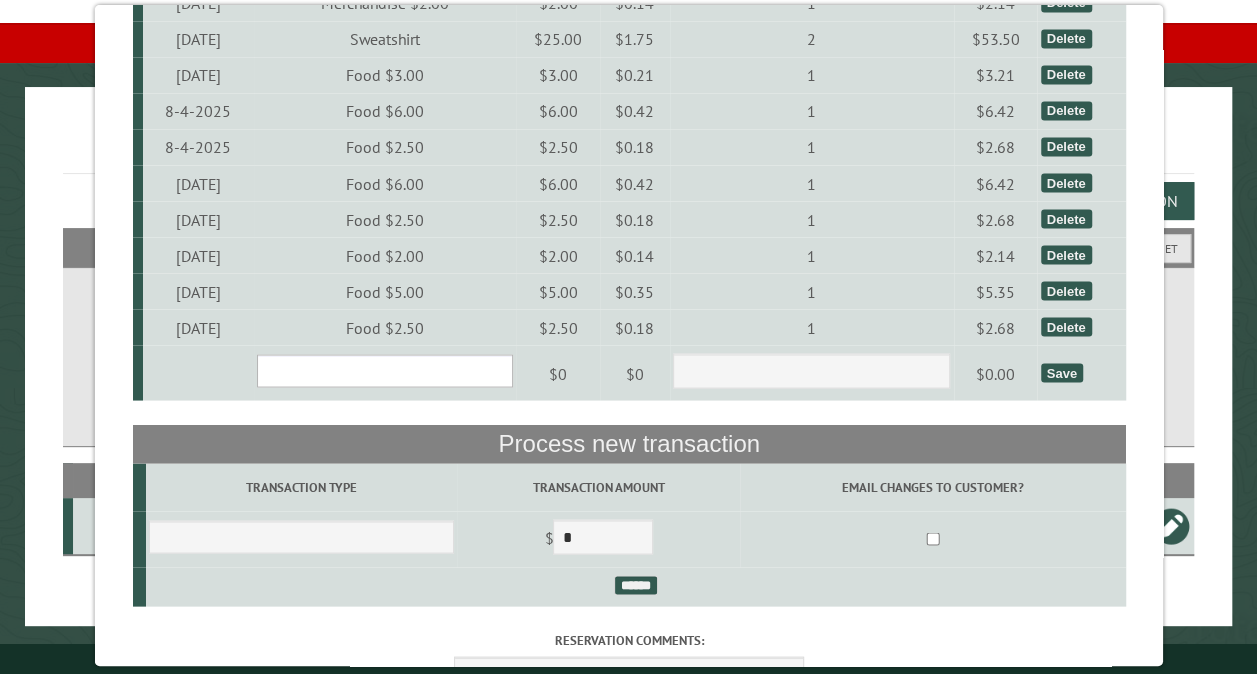 click on "**********" at bounding box center [384, 370] 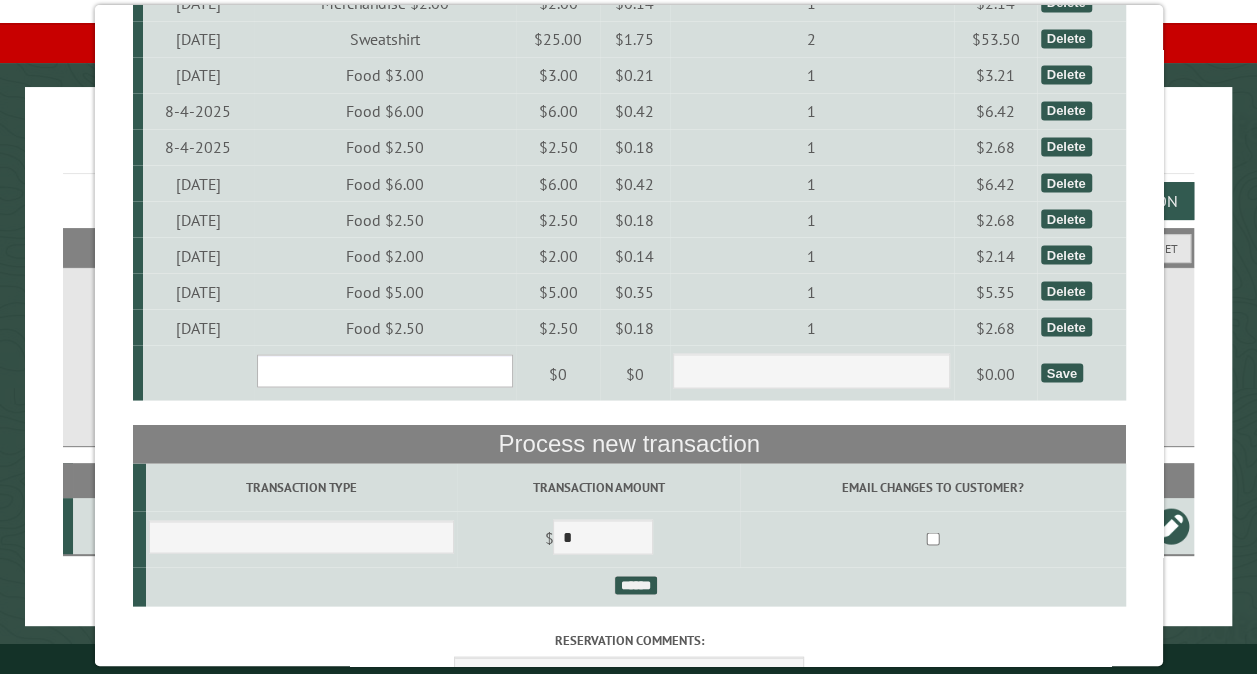 select on "***" 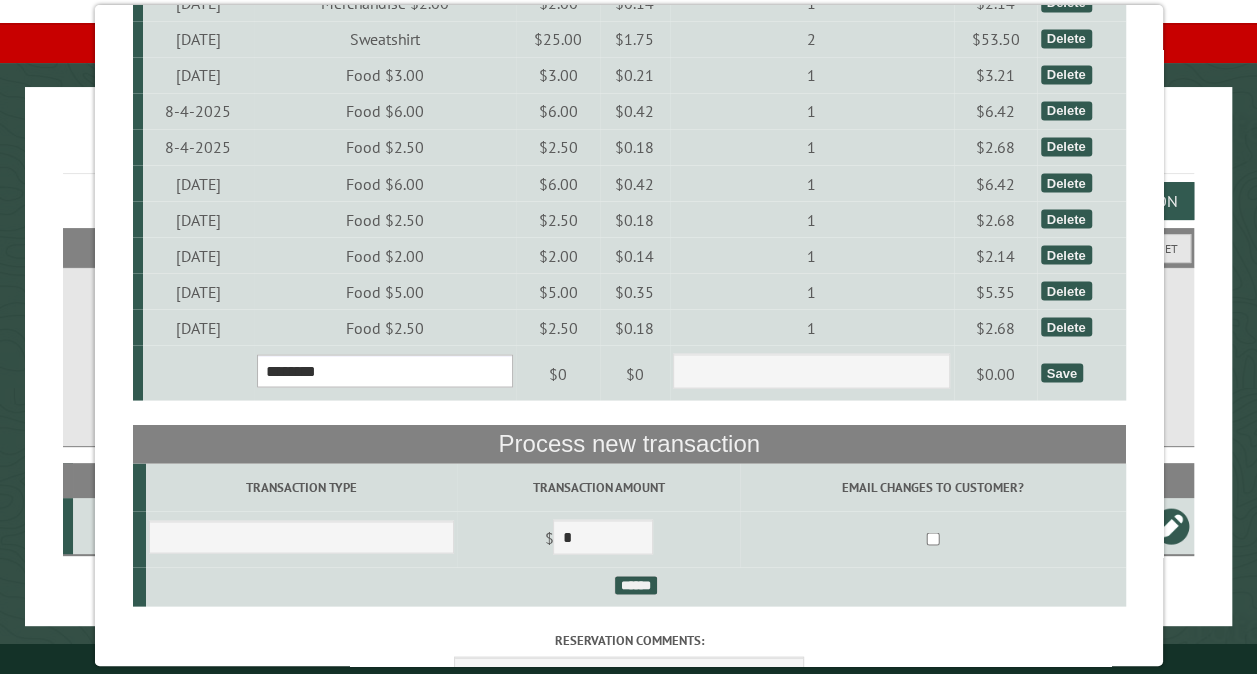 click on "**********" at bounding box center (384, 370) 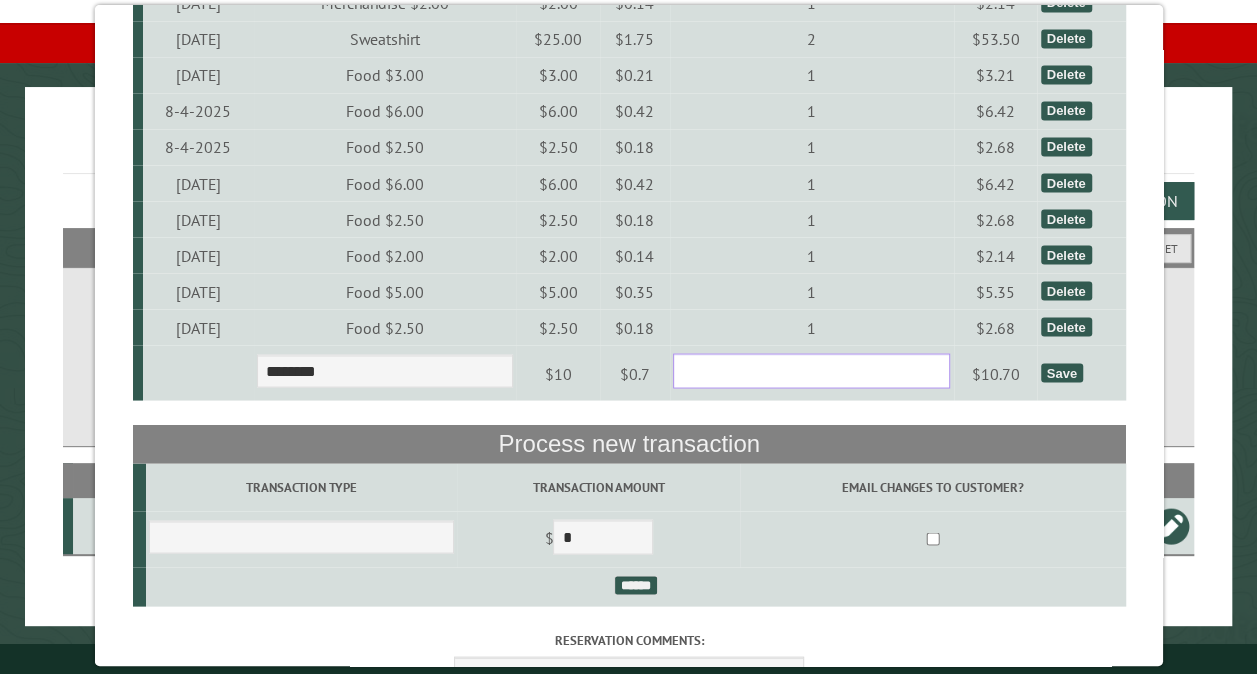 click on "*" at bounding box center (810, 370) 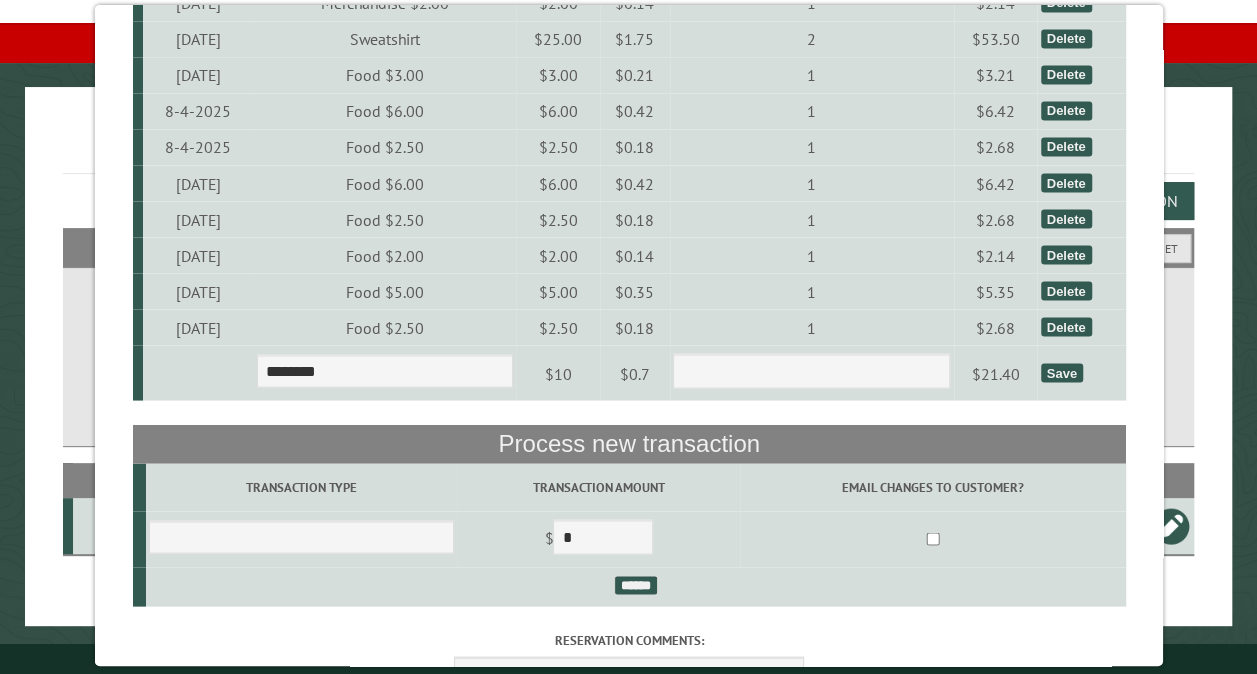 click on "Save" at bounding box center (1061, 372) 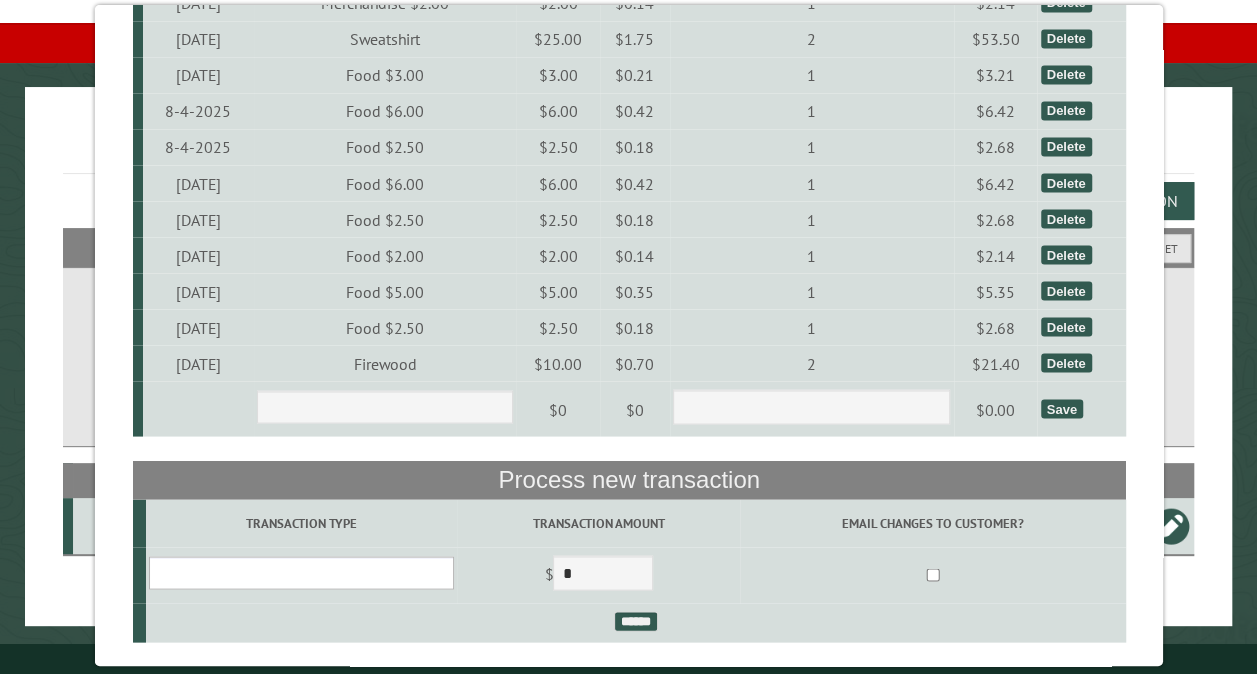 click on "**********" at bounding box center [300, 572] 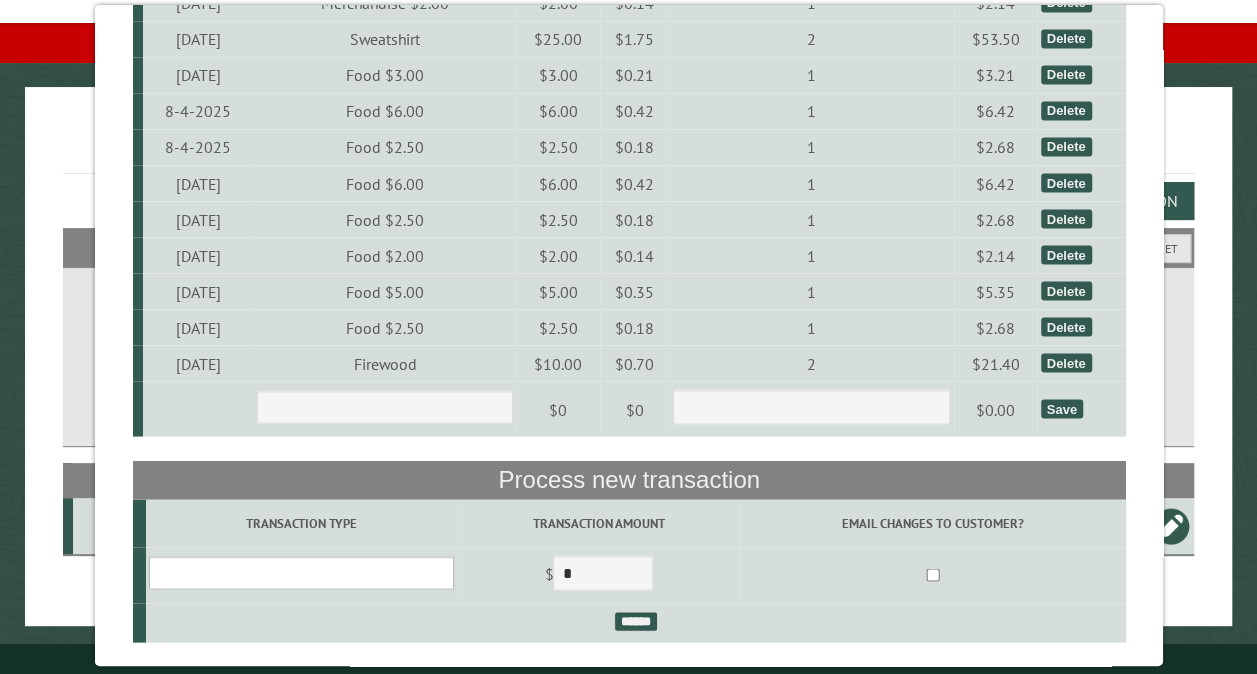 select on "*" 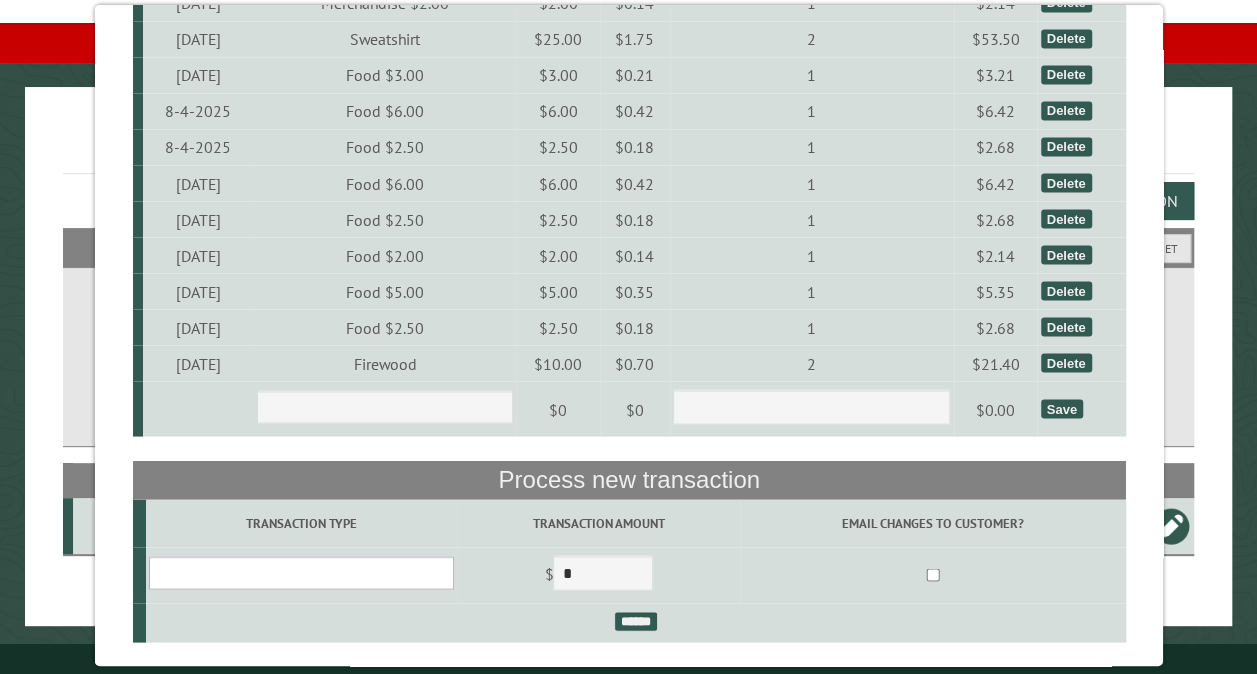 click on "**********" at bounding box center [300, 572] 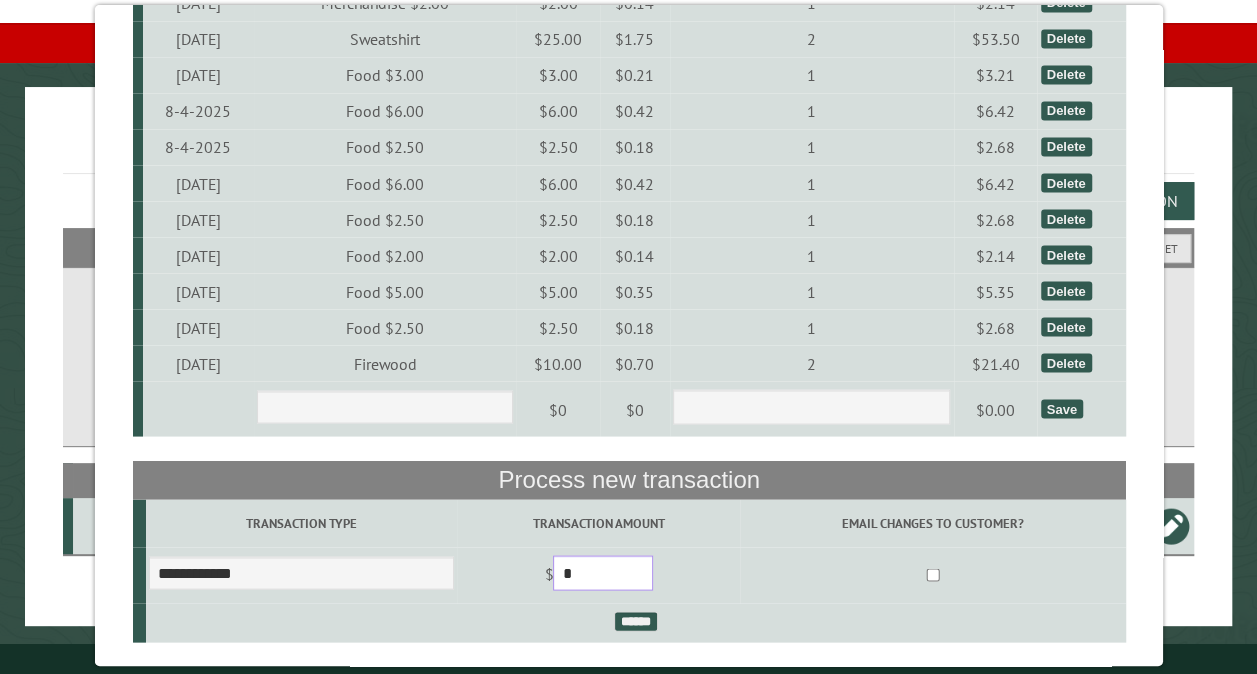 click on "*" at bounding box center (603, 572) 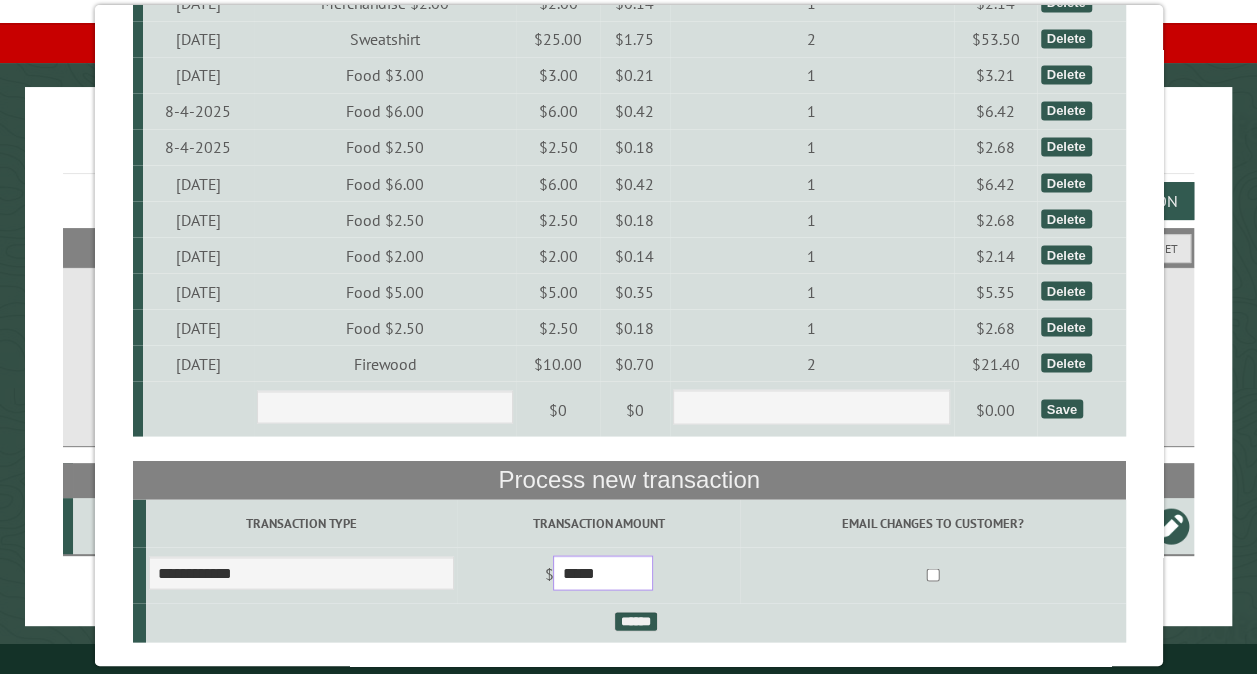 type on "*****" 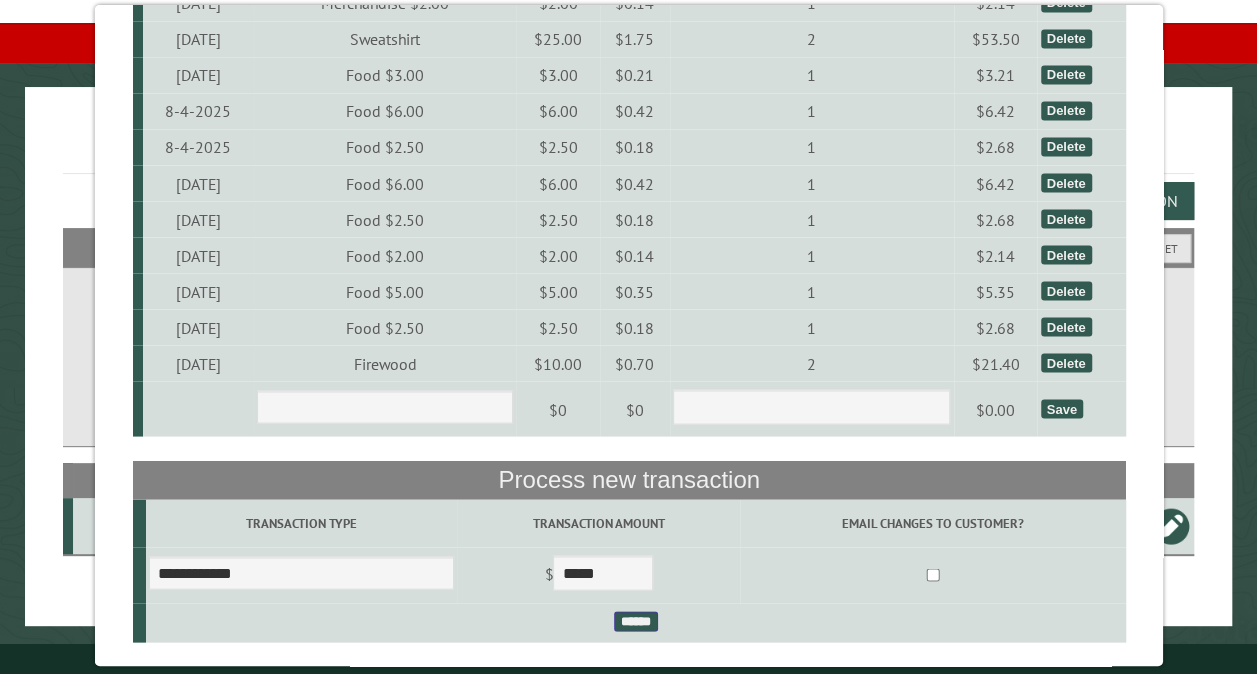 click on "******" at bounding box center [635, 621] 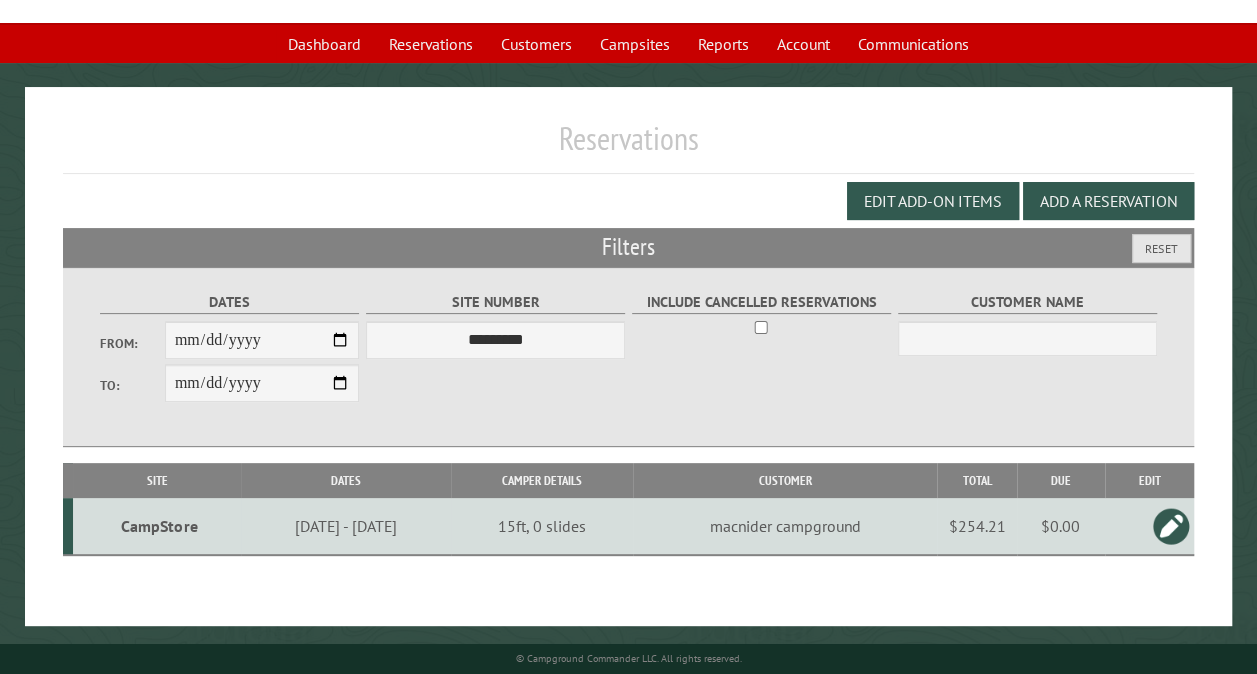 click on "Reservations" at bounding box center (628, 146) 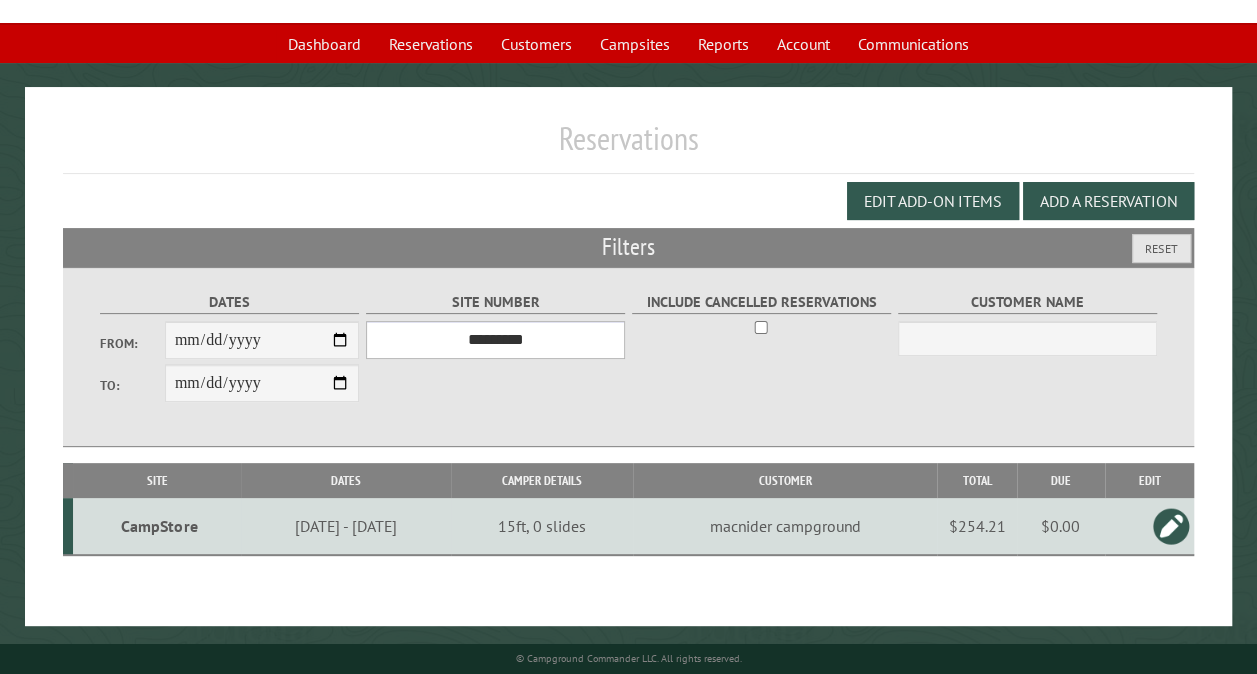 click on "*** ** ** ** ** ** ** ** ** ** *** *** *** *** ** ** ** ** ** ** ** ** ** *** *** ** ** ** ** ** ** ********* ** ** ** ** ** ** ** ** ** *** *** *** *** *** *** ** ** ** ** ** ** ** ** ** *** *** *** *** *** *** ** ** ** ** ** ** ** ** ** ** ** ** ** ** ** ** ** ** ** ** ** ** ** ** *** *** *** *** *** ***" at bounding box center [495, 340] 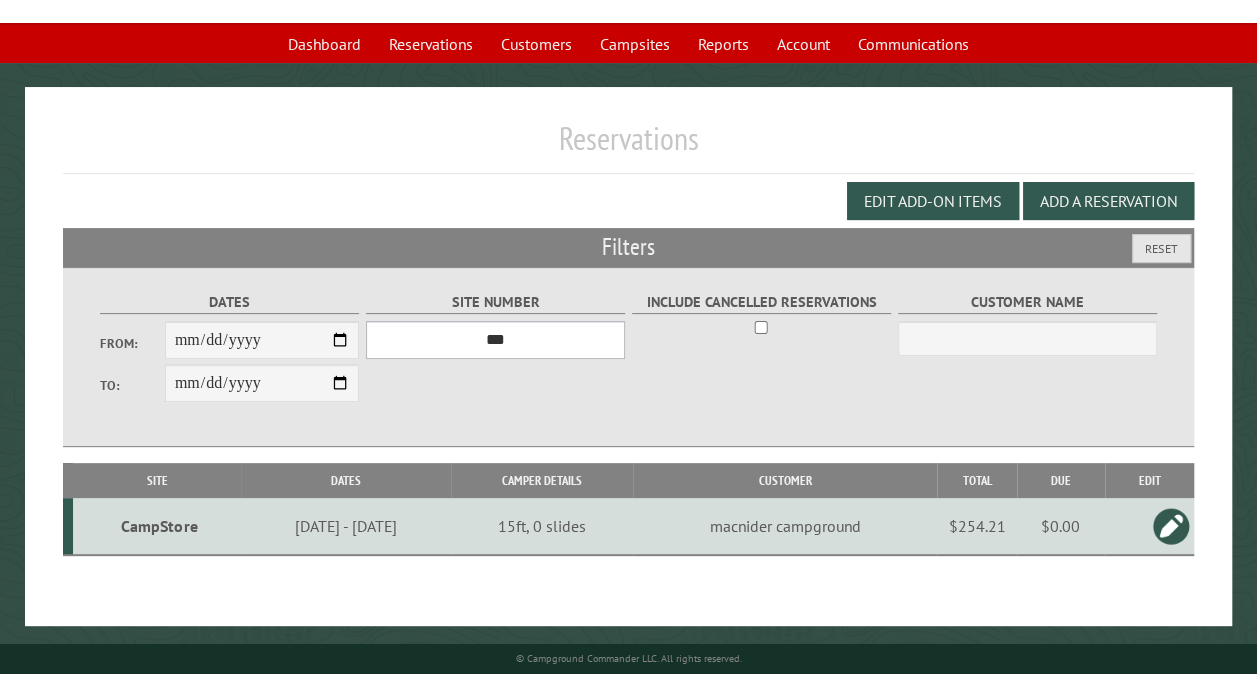 click on "*** ** ** ** ** ** ** ** ** ** *** *** *** *** ** ** ** ** ** ** ** ** ** *** *** ** ** ** ** ** ** ********* ** ** ** ** ** ** ** ** ** *** *** *** *** *** *** ** ** ** ** ** ** ** ** ** *** *** *** *** *** *** ** ** ** ** ** ** ** ** ** ** ** ** ** ** ** ** ** ** ** ** ** ** ** ** *** *** *** *** *** ***" at bounding box center [495, 340] 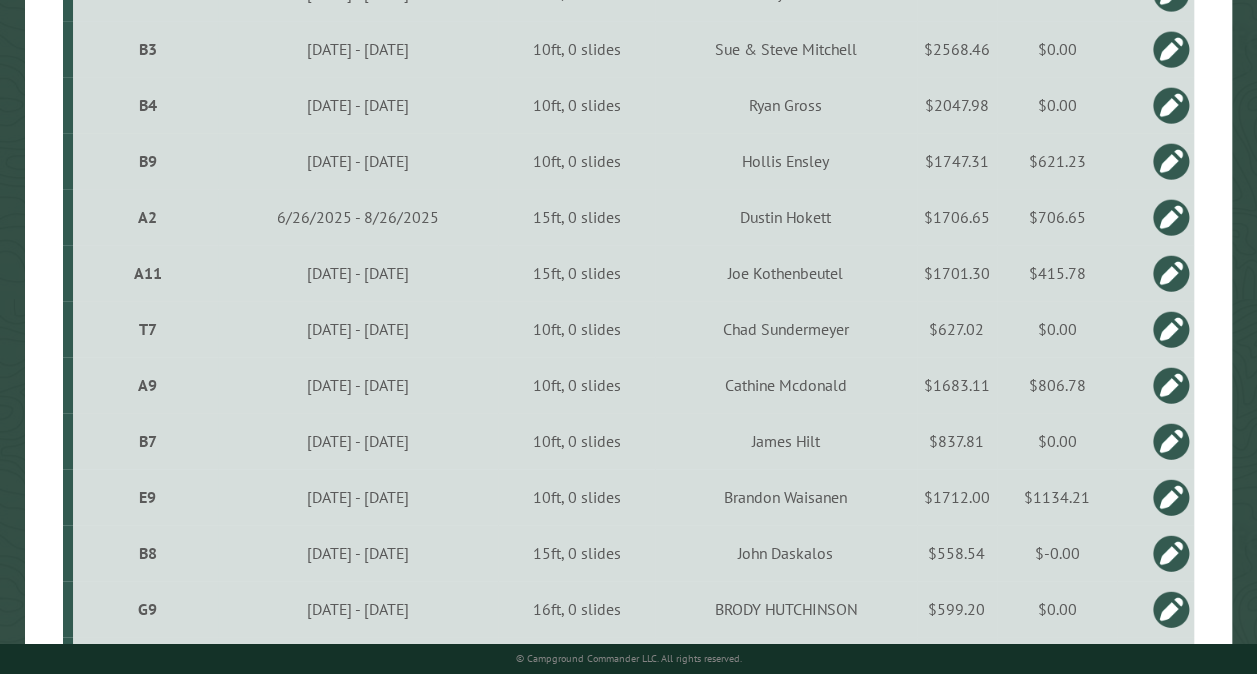 scroll, scrollTop: 1290, scrollLeft: 0, axis: vertical 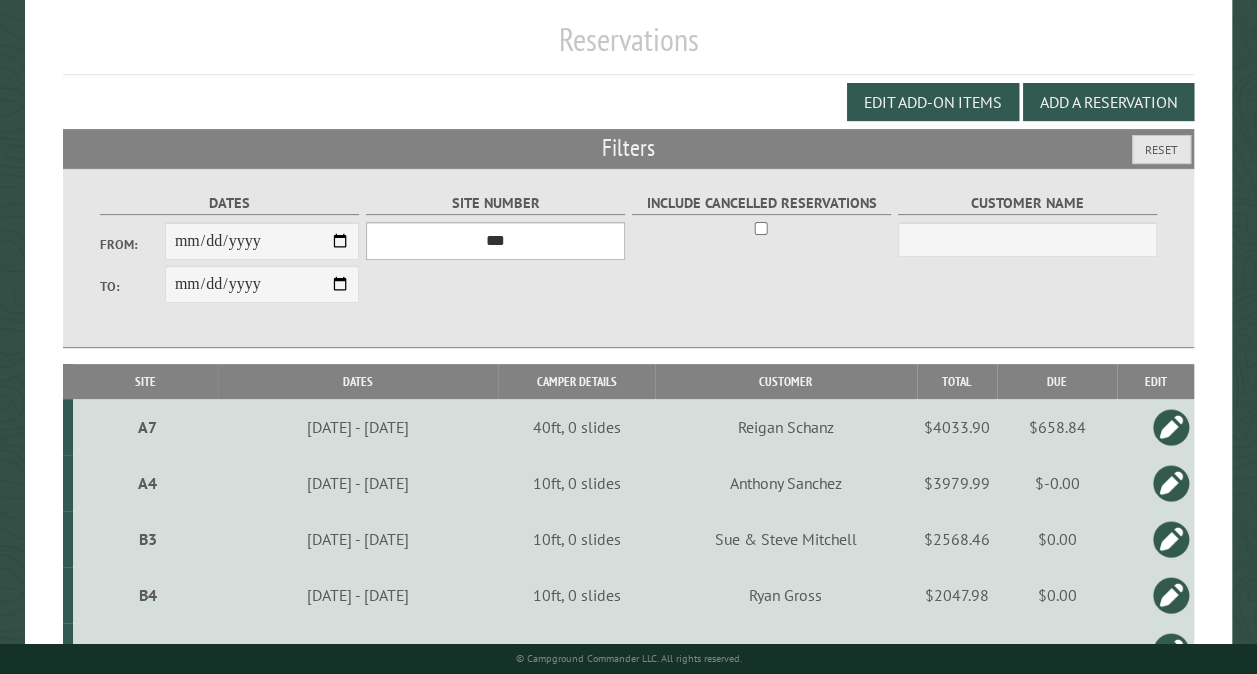 click on "*** ** ** ** ** ** ** ** ** ** *** *** *** *** ** ** ** ** ** ** ** ** ** *** *** ** ** ** ** ** ** ********* ** ** ** ** ** ** ** ** ** *** *** *** *** *** *** ** ** ** ** ** ** ** ** ** *** *** *** *** *** *** ** ** ** ** ** ** ** ** ** ** ** ** ** ** ** ** ** ** ** ** ** ** ** ** *** *** *** *** *** ***" at bounding box center (495, 241) 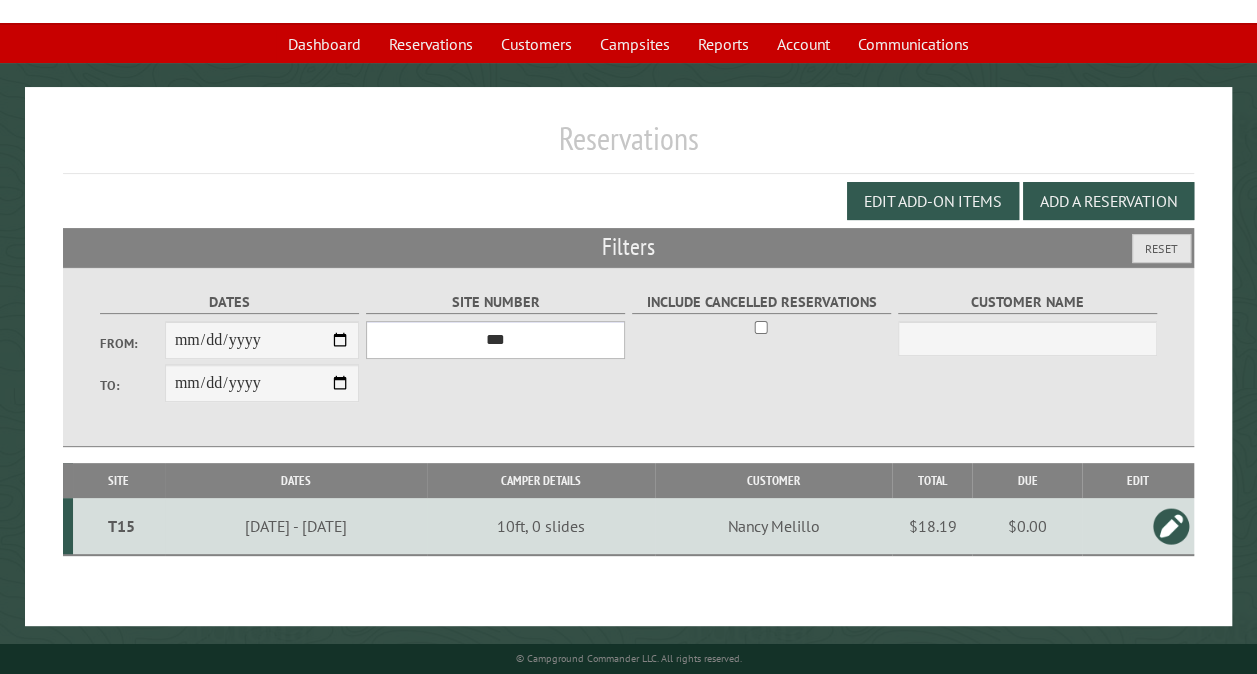 scroll, scrollTop: 112, scrollLeft: 0, axis: vertical 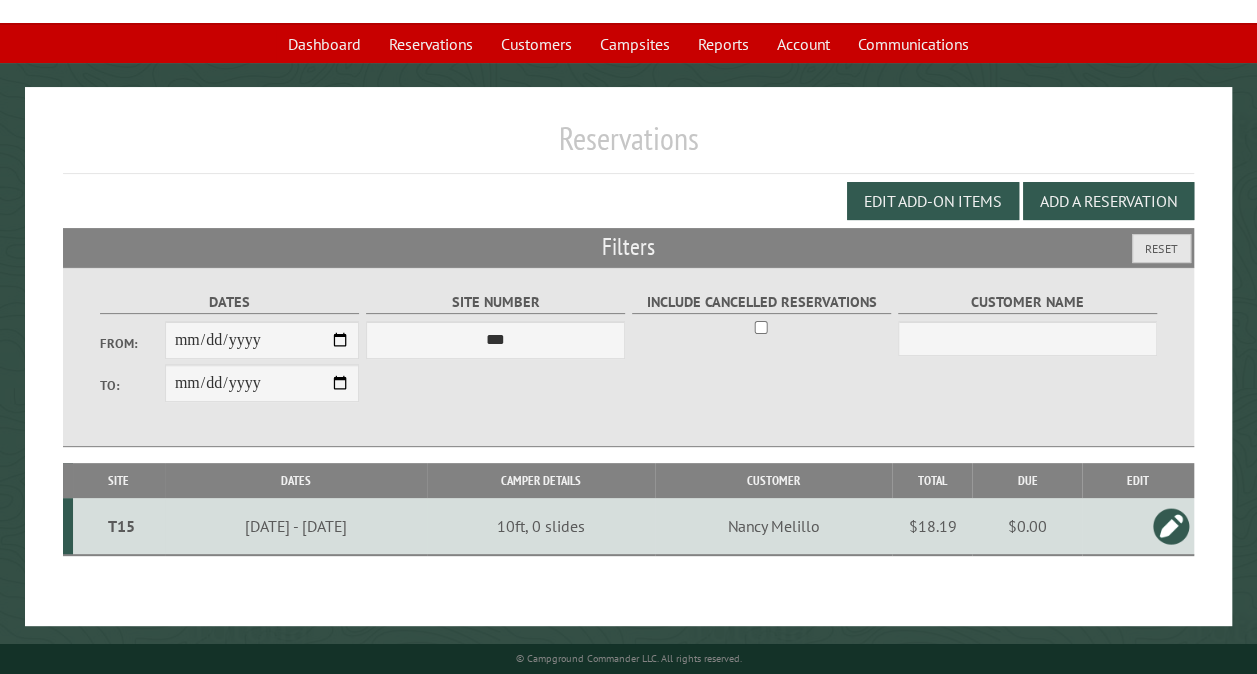 click at bounding box center [1171, 526] 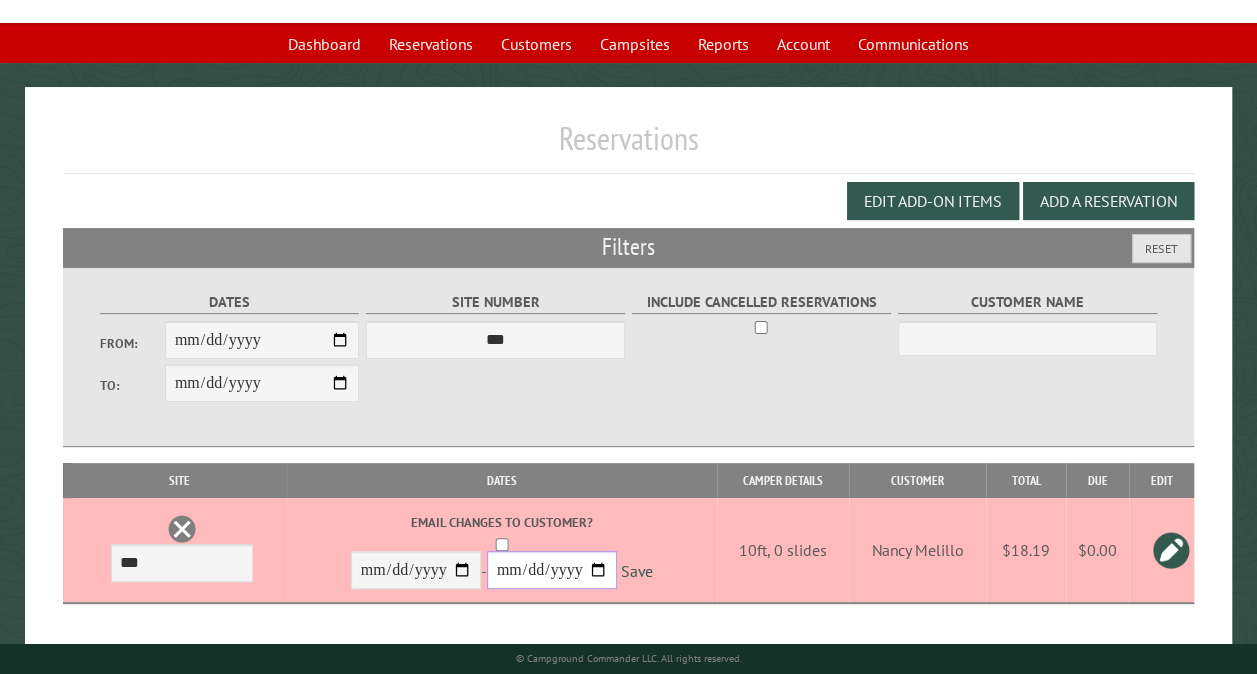 click on "**********" at bounding box center [552, 570] 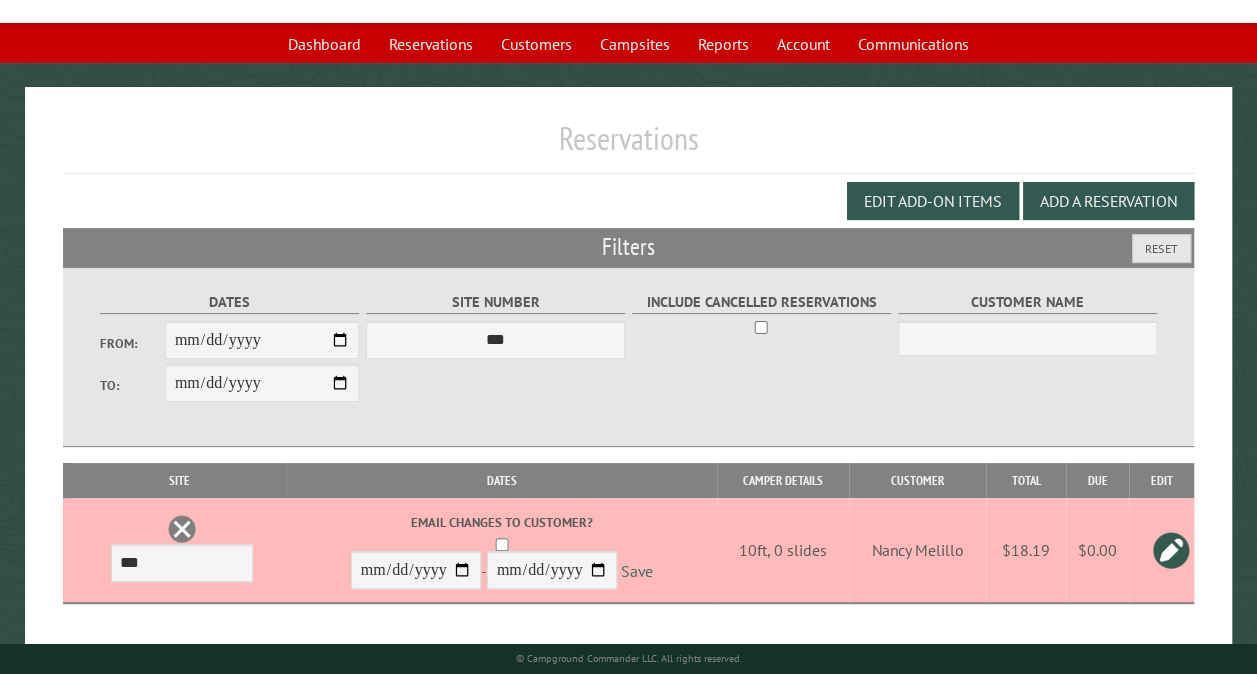 click on "Save" at bounding box center [637, 571] 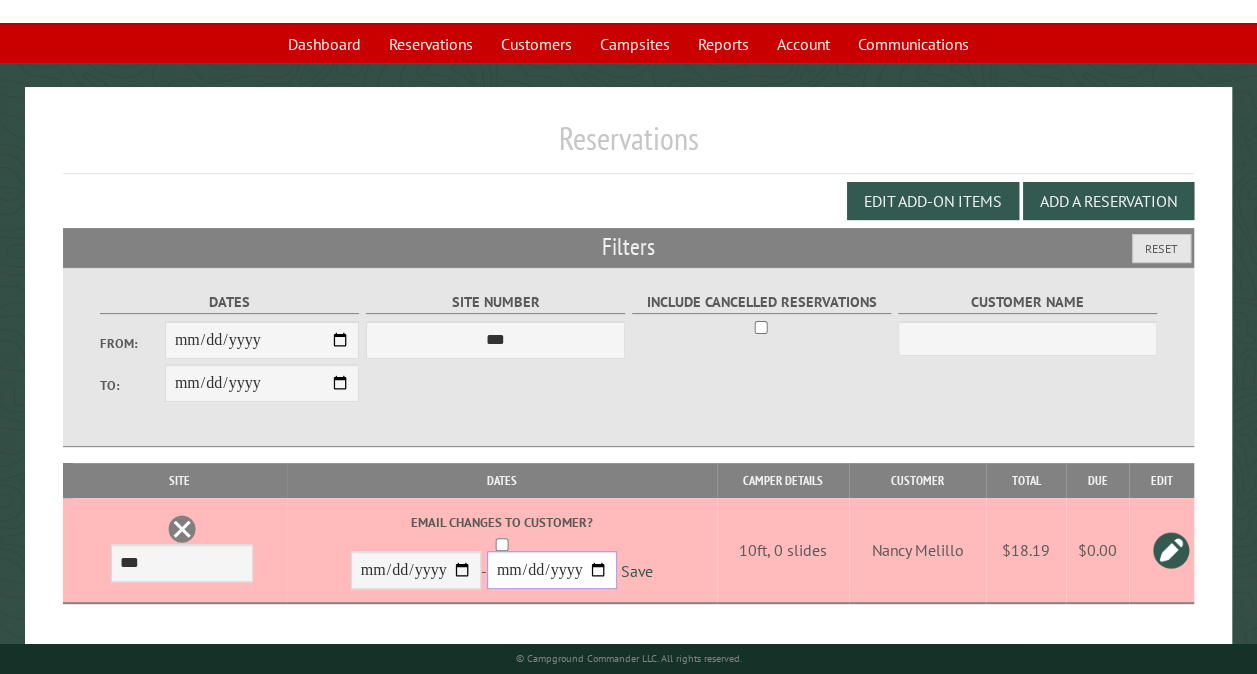 click on "**********" at bounding box center (552, 570) 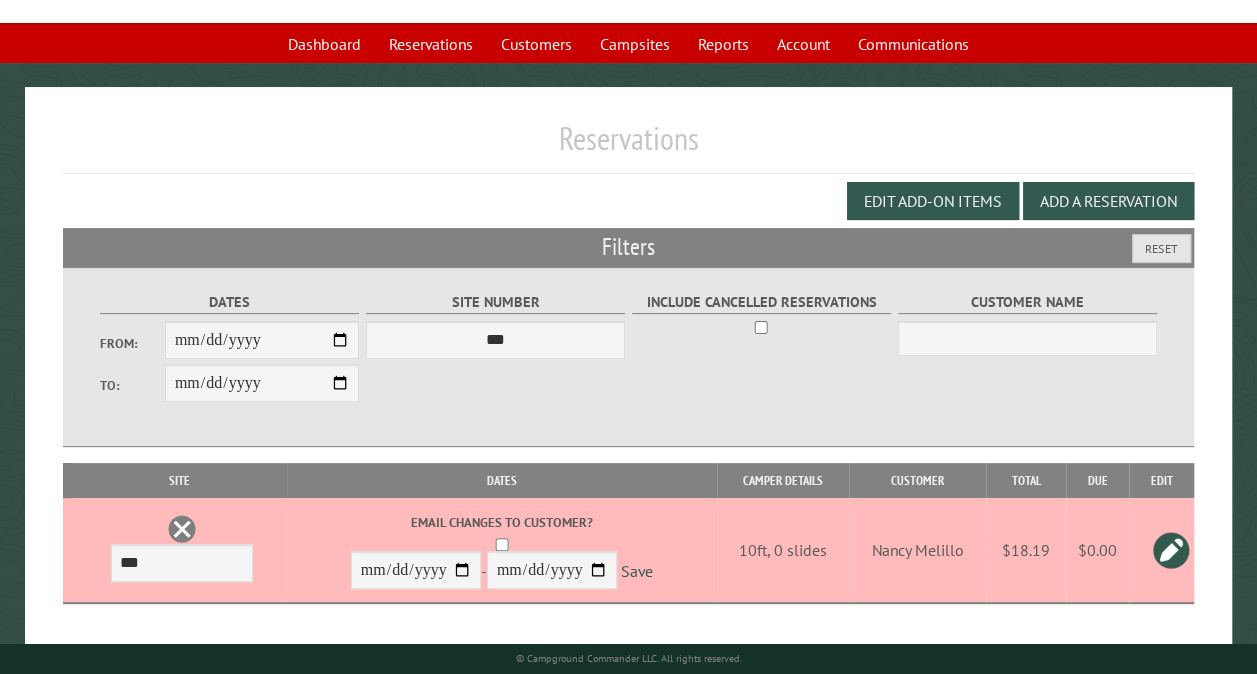 click at bounding box center (1171, 550) 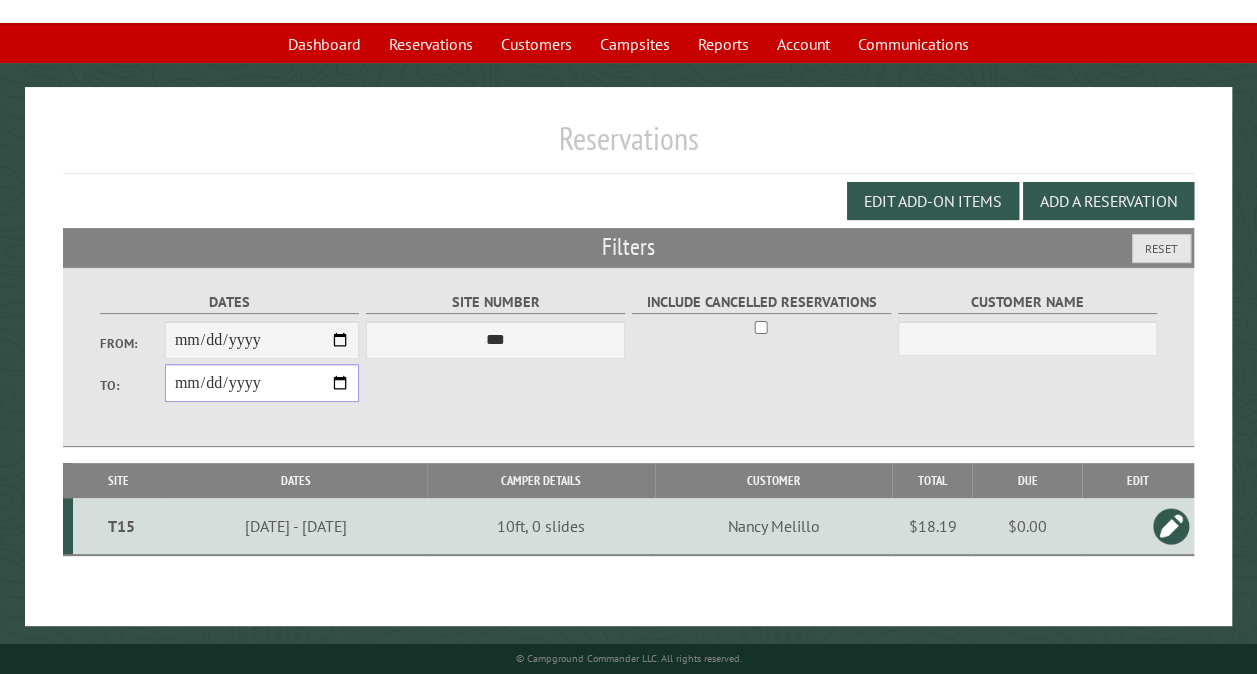 click on "**********" at bounding box center [262, 383] 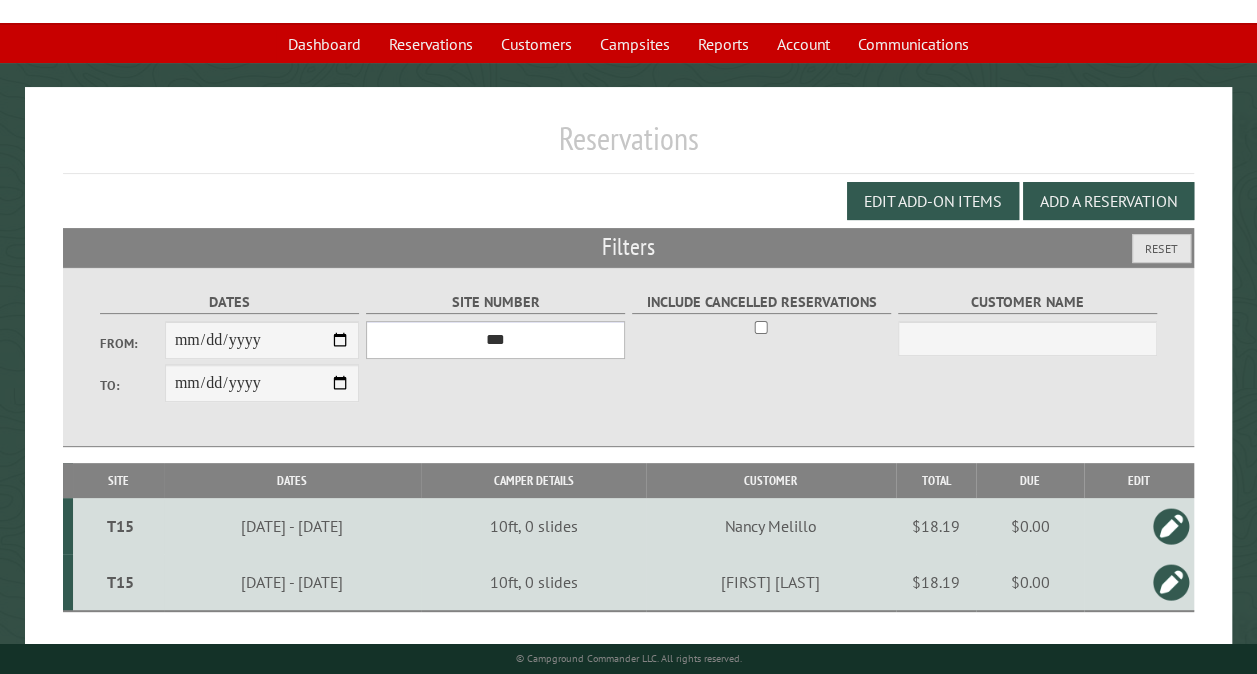 click on "*** ** ** ** ** ** ** ** ** ** *** *** *** *** ** ** ** ** ** ** ** ** ** *** *** ** ** ** ** ** ** ********* ** ** ** ** ** ** ** ** ** *** *** *** *** *** *** ** ** ** ** ** ** ** ** ** *** *** *** *** *** *** ** ** ** ** ** ** ** ** ** ** ** ** ** ** ** ** ** ** ** ** ** ** ** ** *** *** *** *** *** ***" at bounding box center (495, 340) 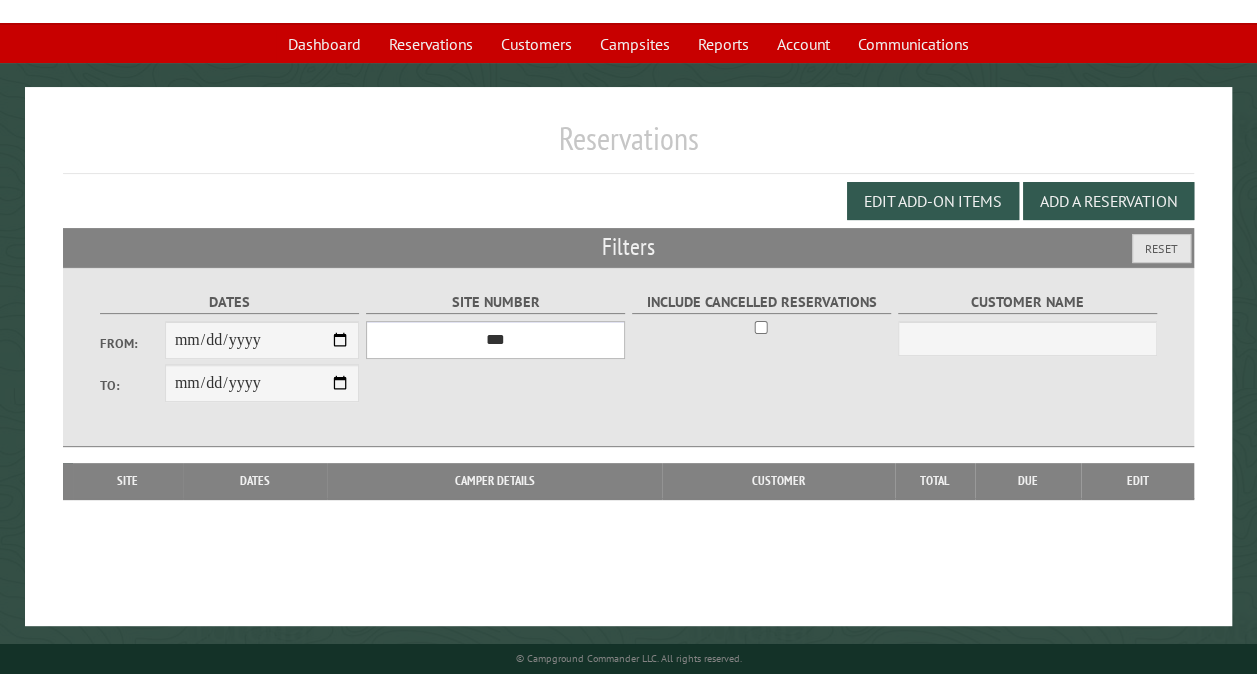 click on "*** ** ** ** ** ** ** ** ** ** *** *** *** *** ** ** ** ** ** ** ** ** ** *** *** ** ** ** ** ** ** ********* ** ** ** ** ** ** ** ** ** *** *** *** *** *** *** ** ** ** ** ** ** ** ** ** *** *** *** *** *** *** ** ** ** ** ** ** ** ** ** ** ** ** ** ** ** ** ** ** ** ** ** ** ** ** *** *** *** *** *** ***" at bounding box center [495, 340] 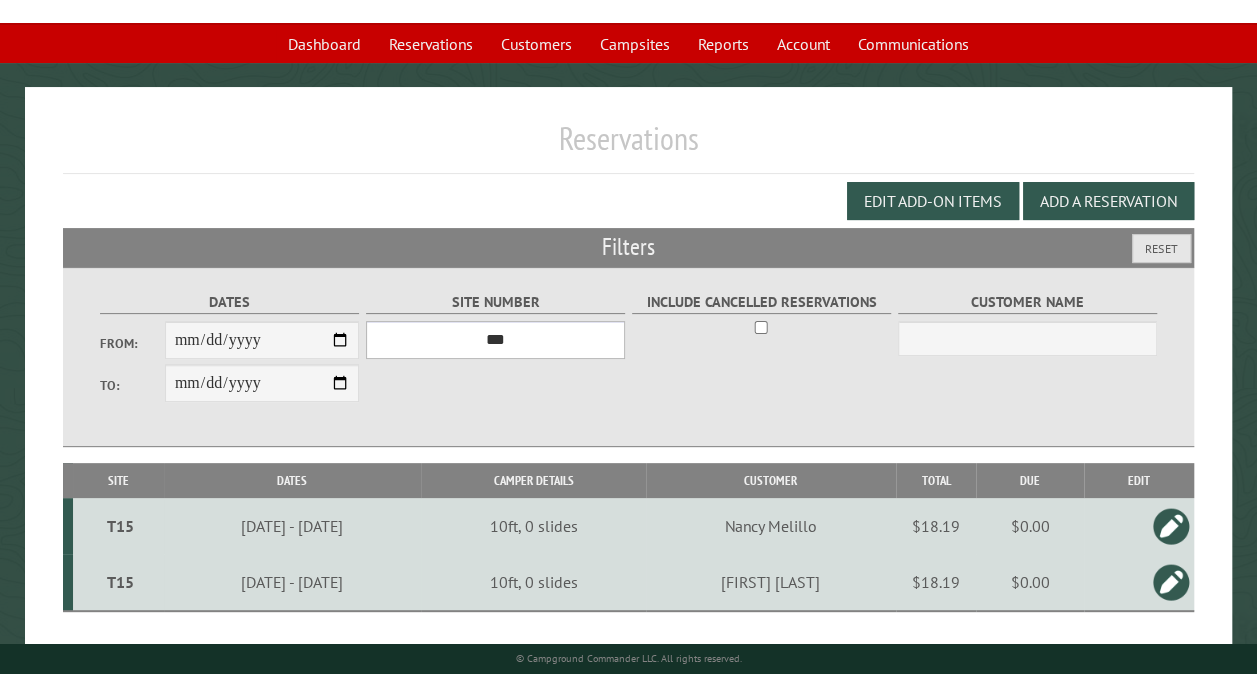 click on "**********" at bounding box center [262, 383] 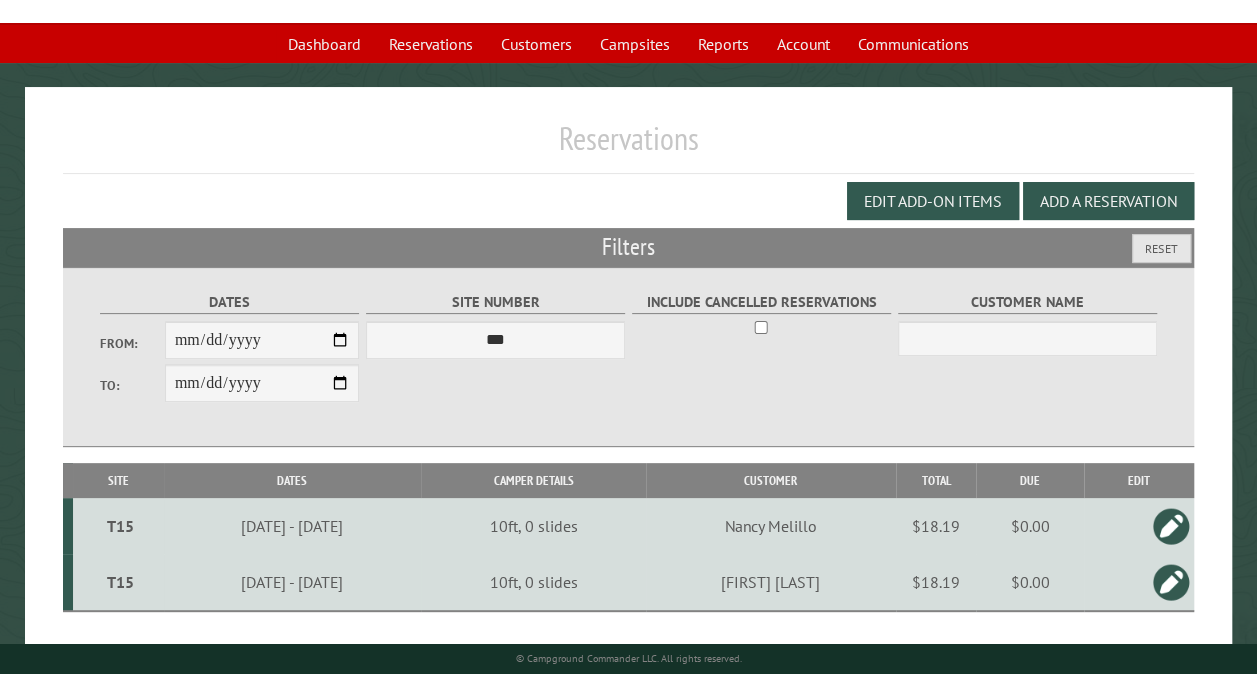 click at bounding box center (1171, 526) 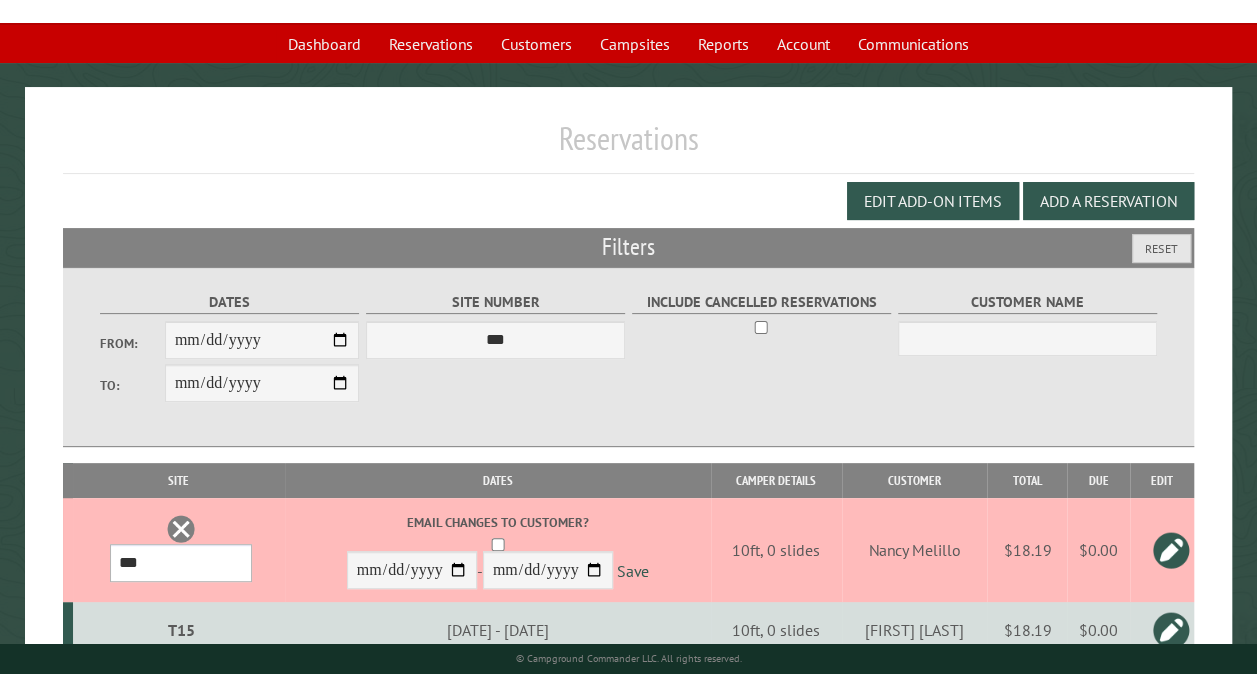 click on "*** ** ** ** ** ** ** ** ** ** *** *** *** *** ** ** ** ** ** ** ** ** ** *** *** ** ** ** ** ** ** ********* ** ** ** ** ** ** ** ** ** *** *** *** *** *** *** ** ** ** ** ** ** ** ** ** *** *** *** *** *** *** ** ** ** ** ** ** ** ** ** ** ** ** ** ** ** ** ** ** ** ** ** ** ** ** *** *** *** *** *** ***" at bounding box center [181, 563] 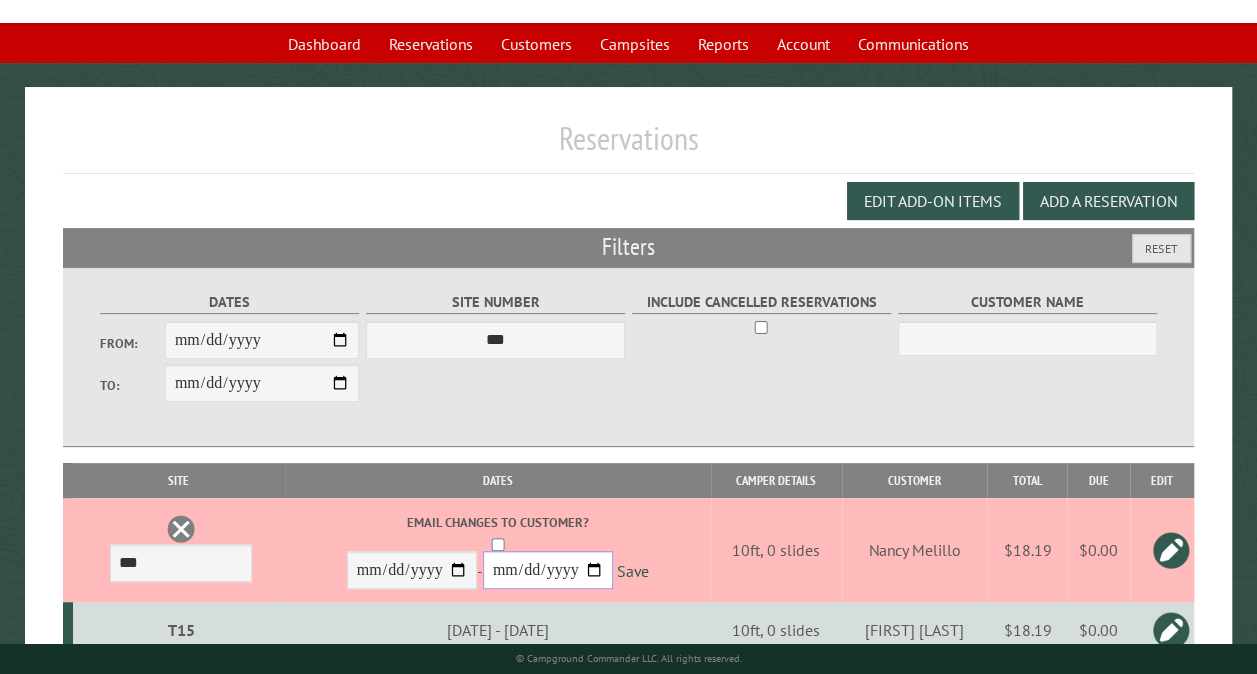 click on "**********" at bounding box center (548, 570) 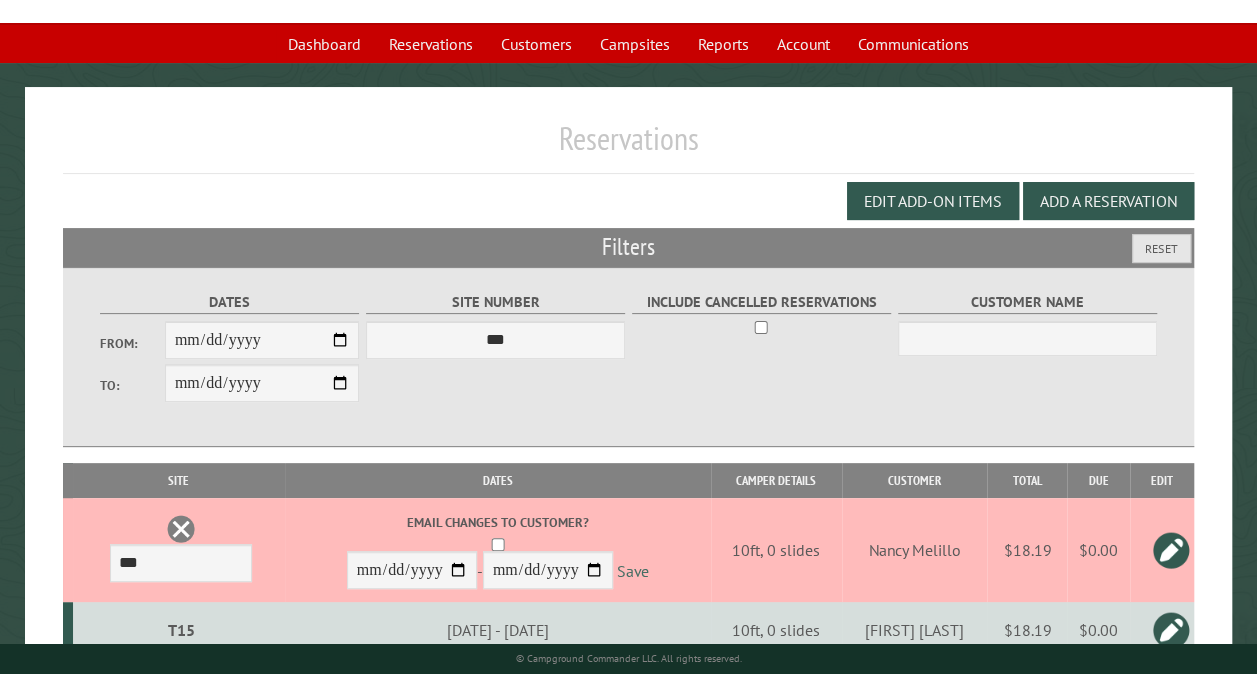 click on "Save" at bounding box center (633, 571) 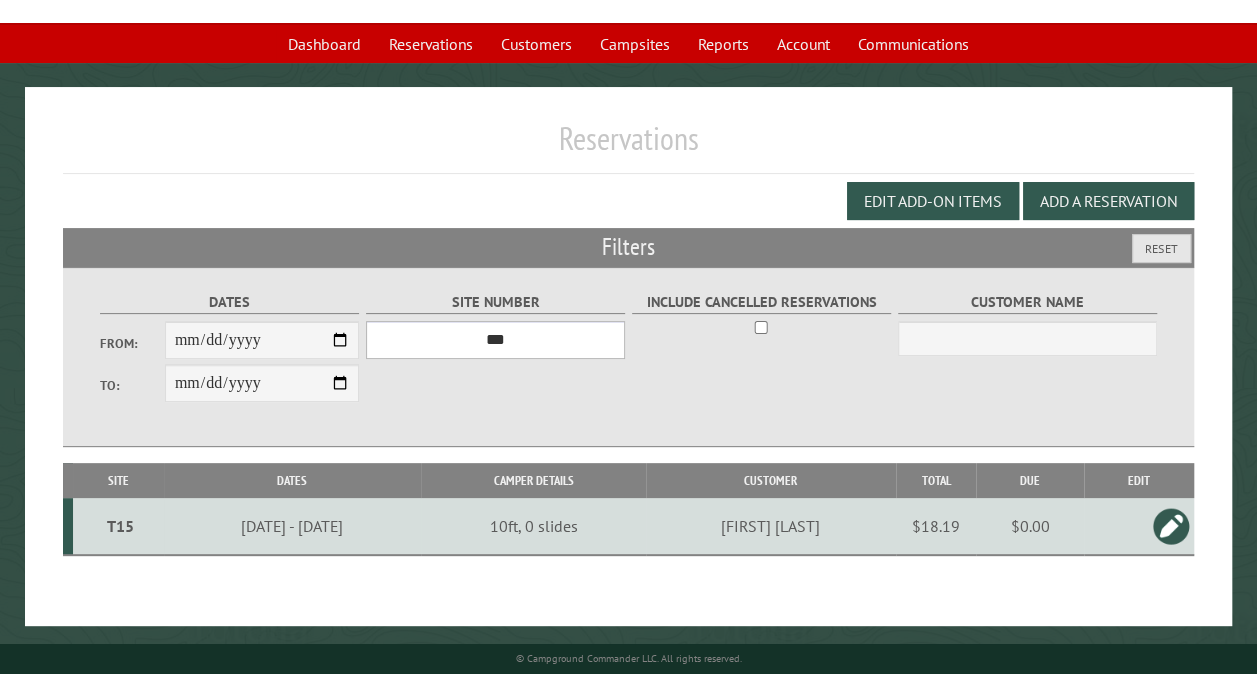 click on "*** ** ** ** ** ** ** ** ** ** *** *** *** *** ** ** ** ** ** ** ** ** ** *** *** ** ** ** ** ** ** ********* ** ** ** ** ** ** ** ** ** *** *** *** *** *** *** ** ** ** ** ** ** ** ** ** *** *** *** *** *** *** ** ** ** ** ** ** ** ** ** ** ** ** ** ** ** ** ** ** ** ** ** ** ** ** *** *** *** *** *** ***" at bounding box center [495, 340] 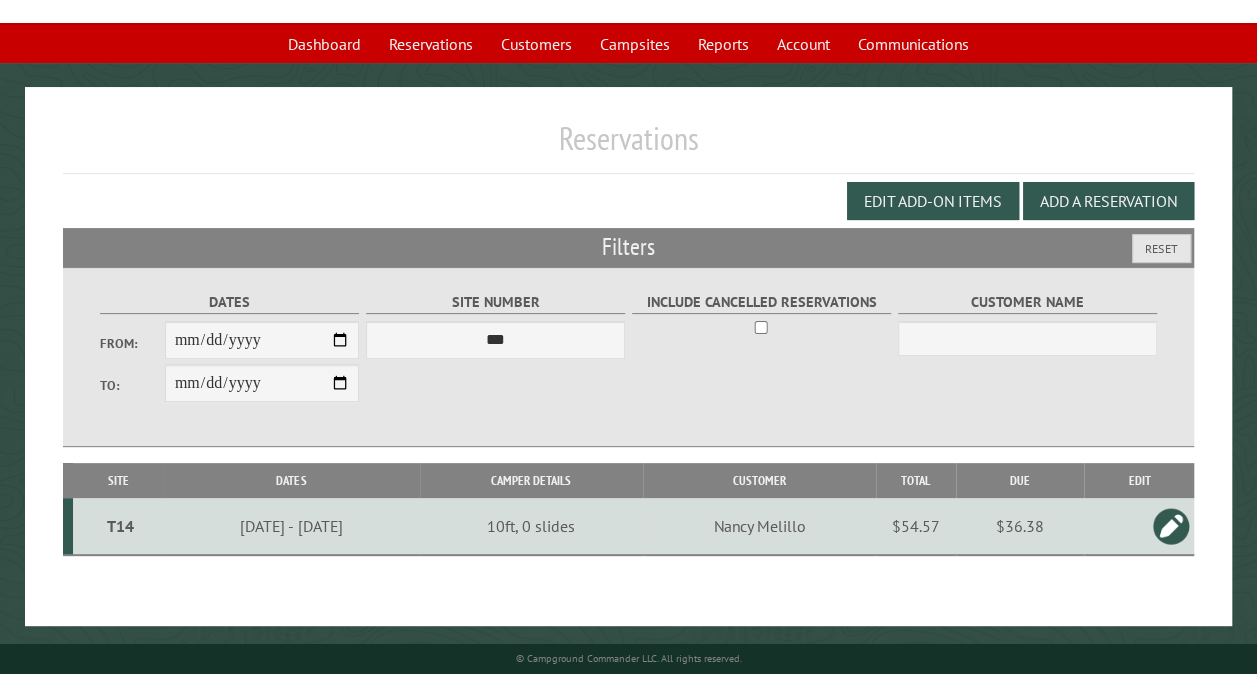 click on "T14" at bounding box center (120, 526) 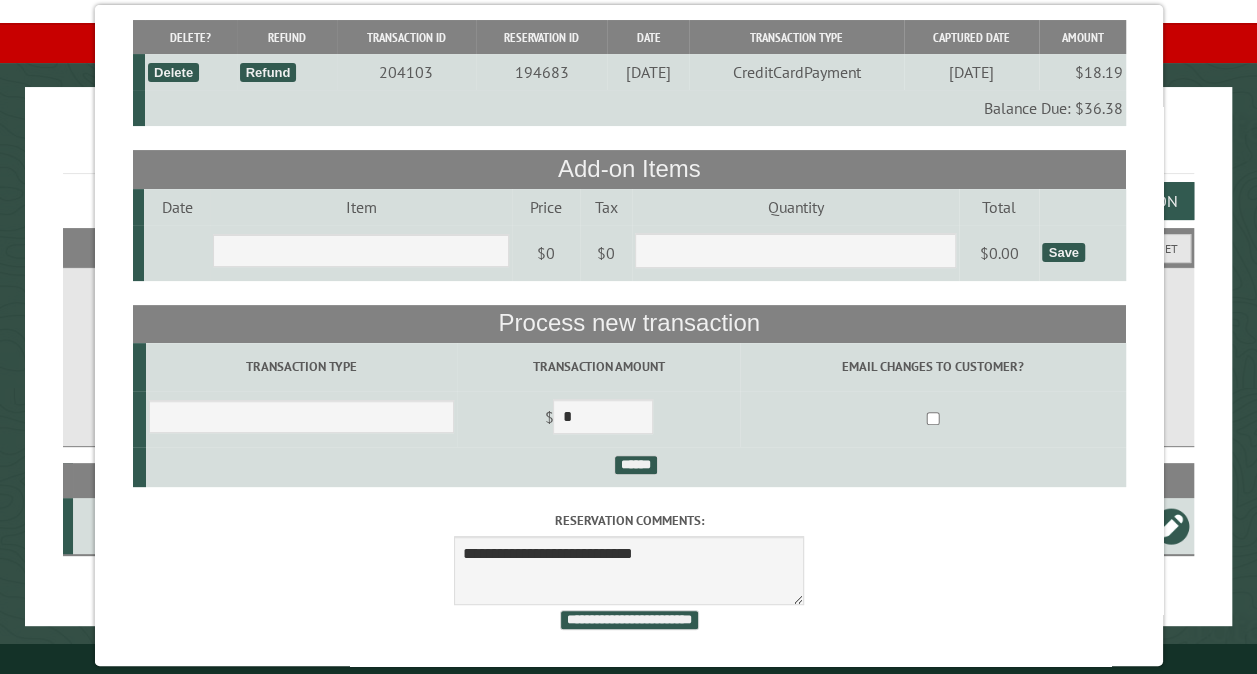 scroll, scrollTop: 176, scrollLeft: 0, axis: vertical 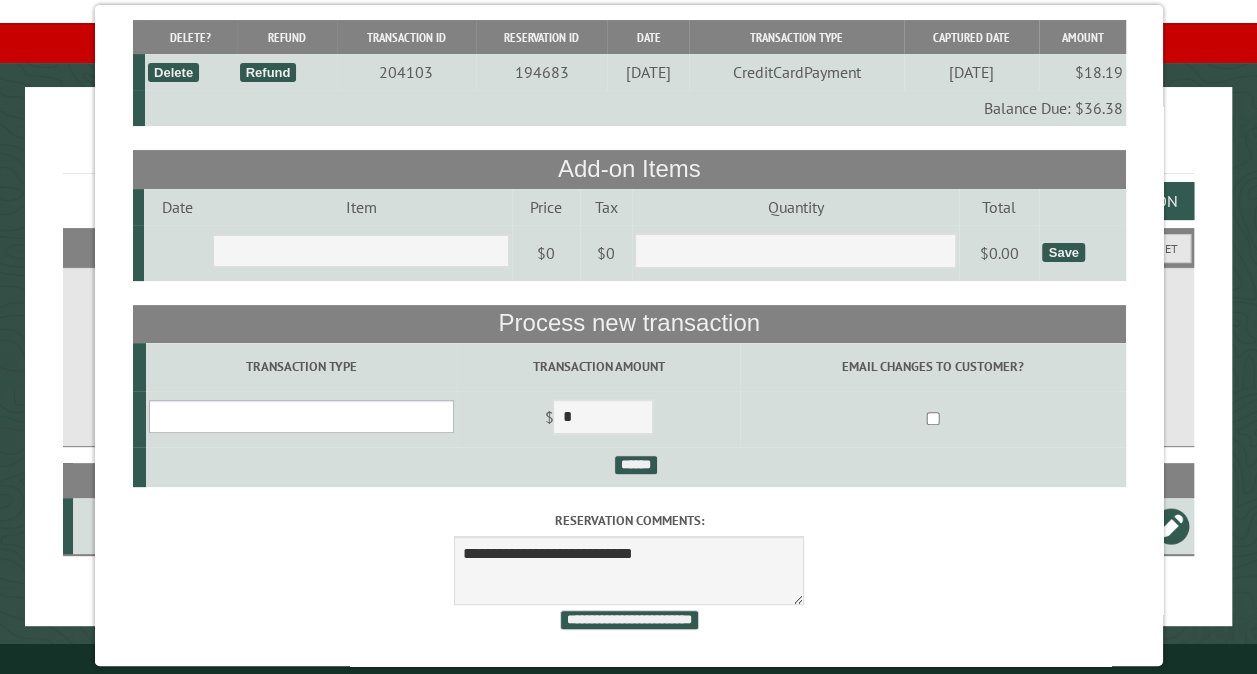 click on "**********" at bounding box center [300, 416] 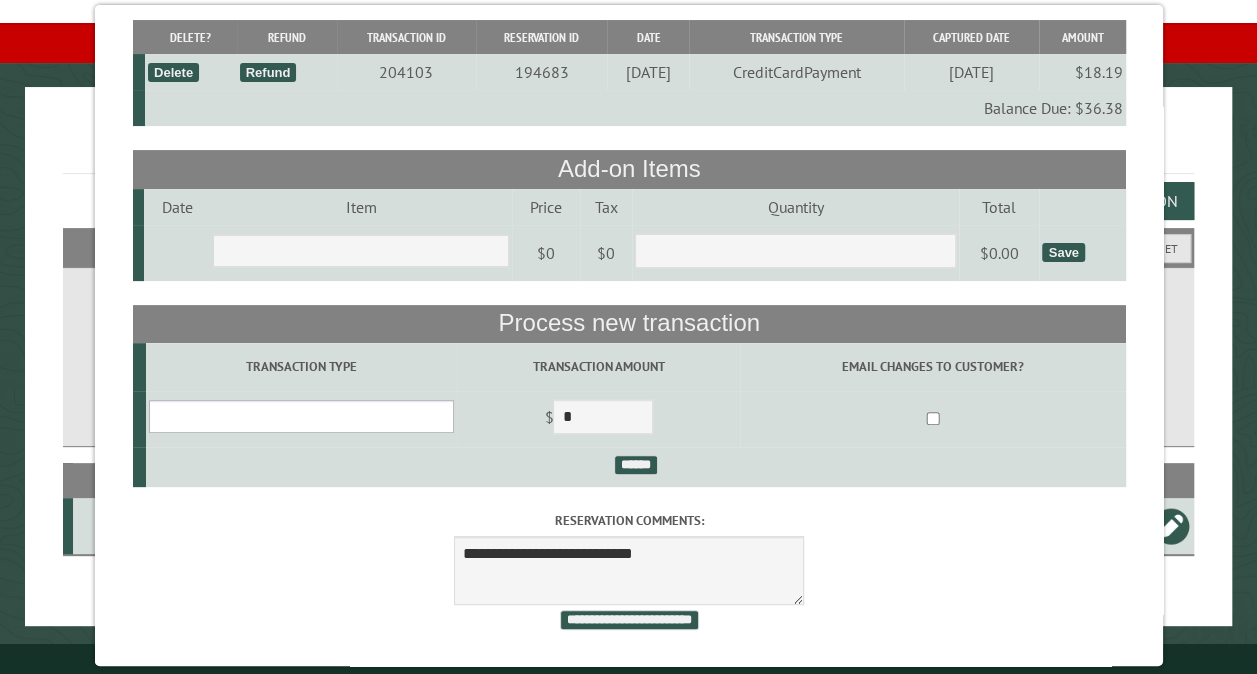 select on "*" 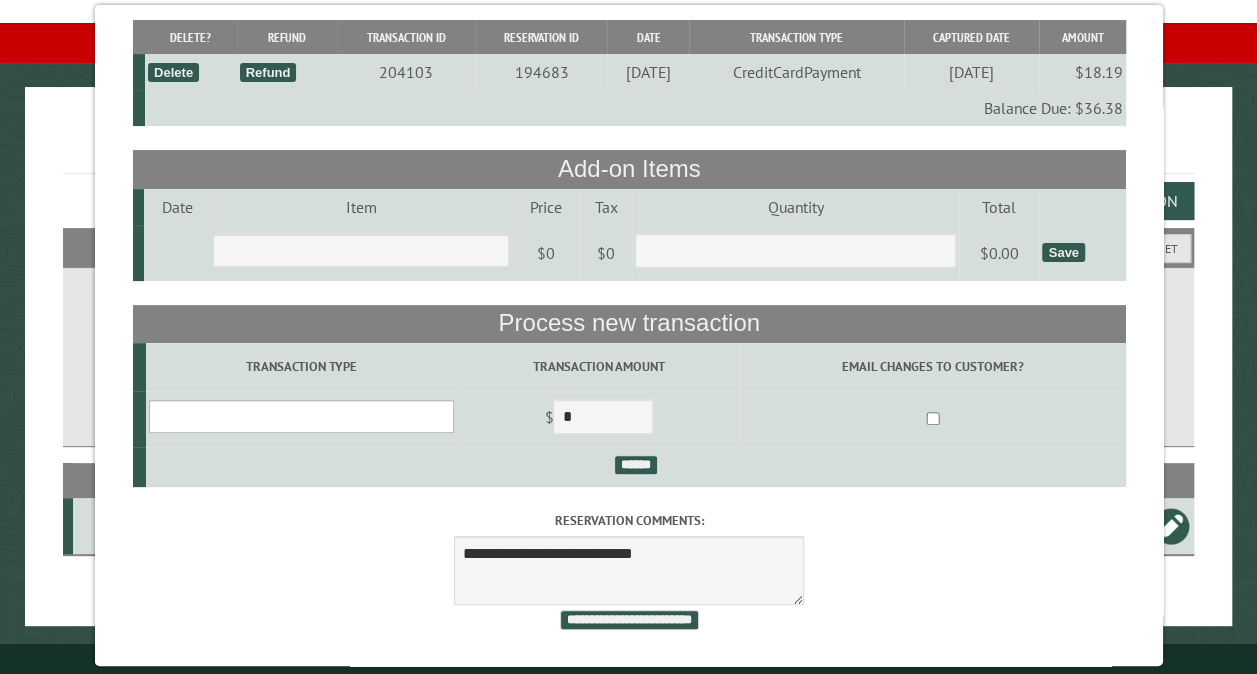 click on "**********" at bounding box center (300, 416) 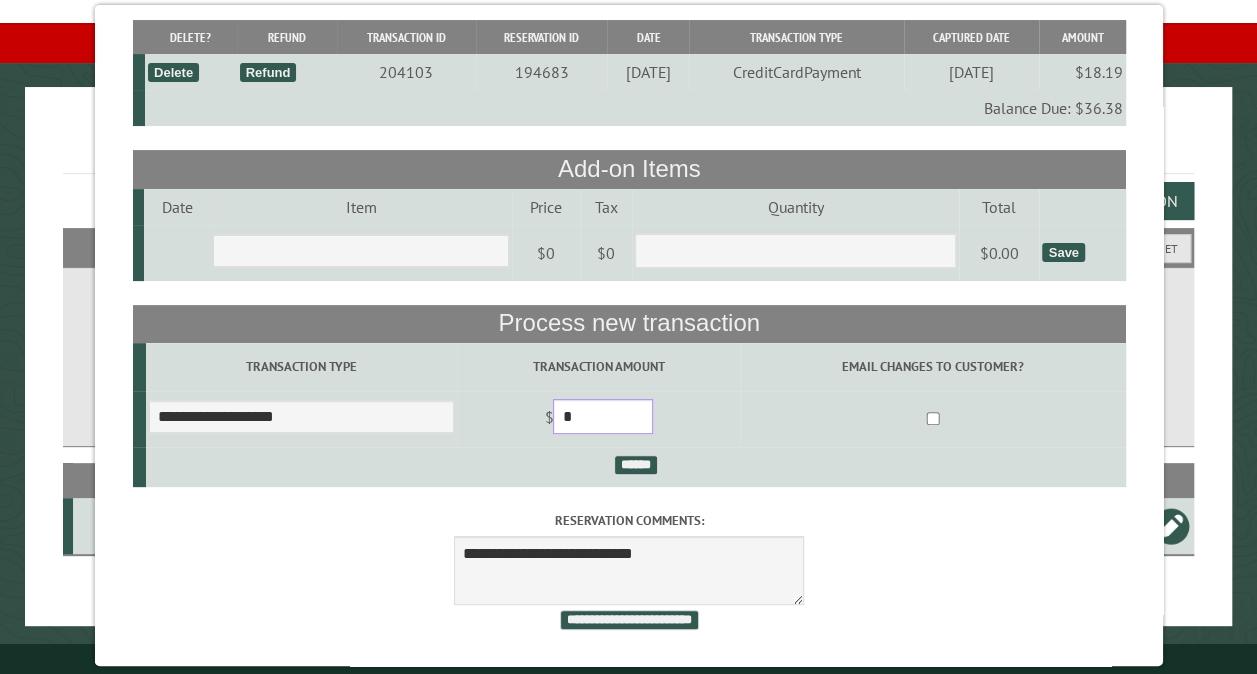click on "*" at bounding box center [603, 416] 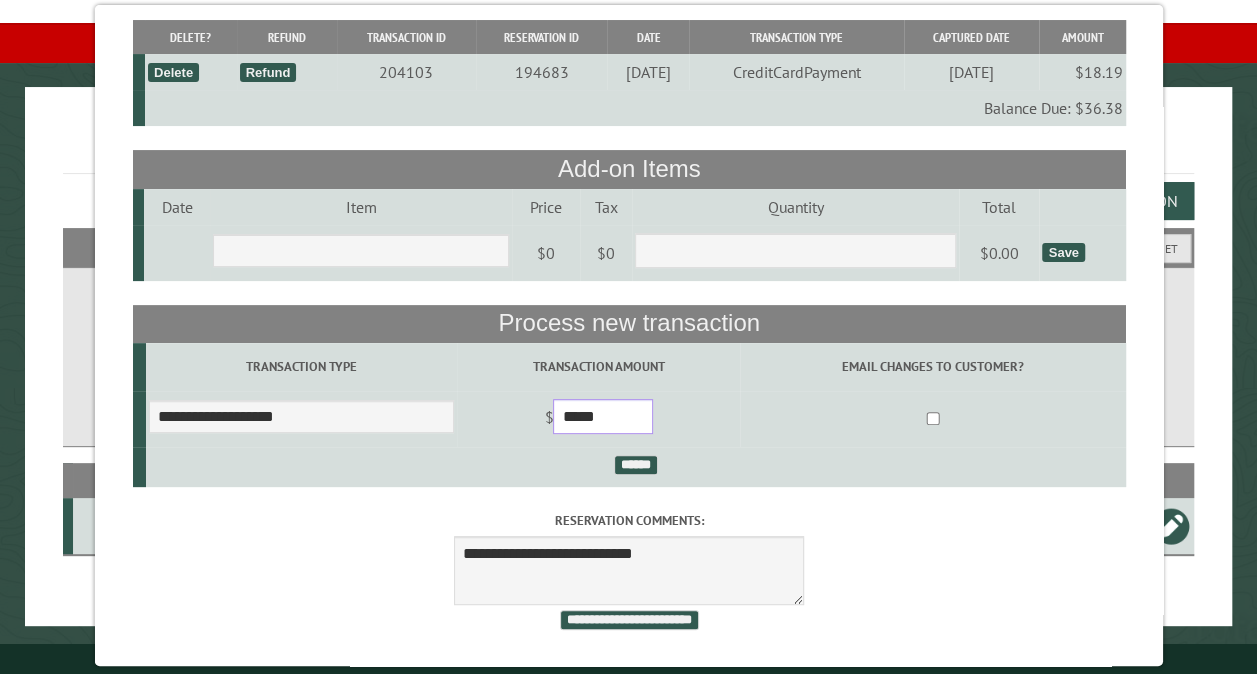 type on "*****" 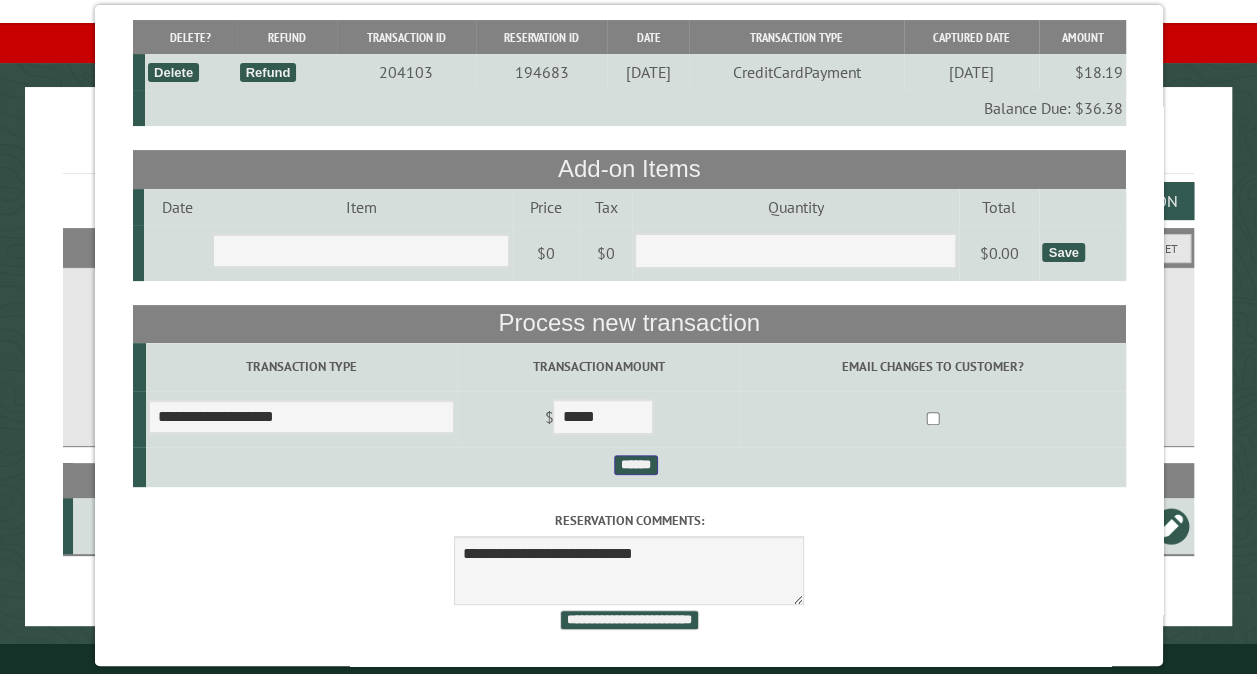 click on "******" at bounding box center [635, 465] 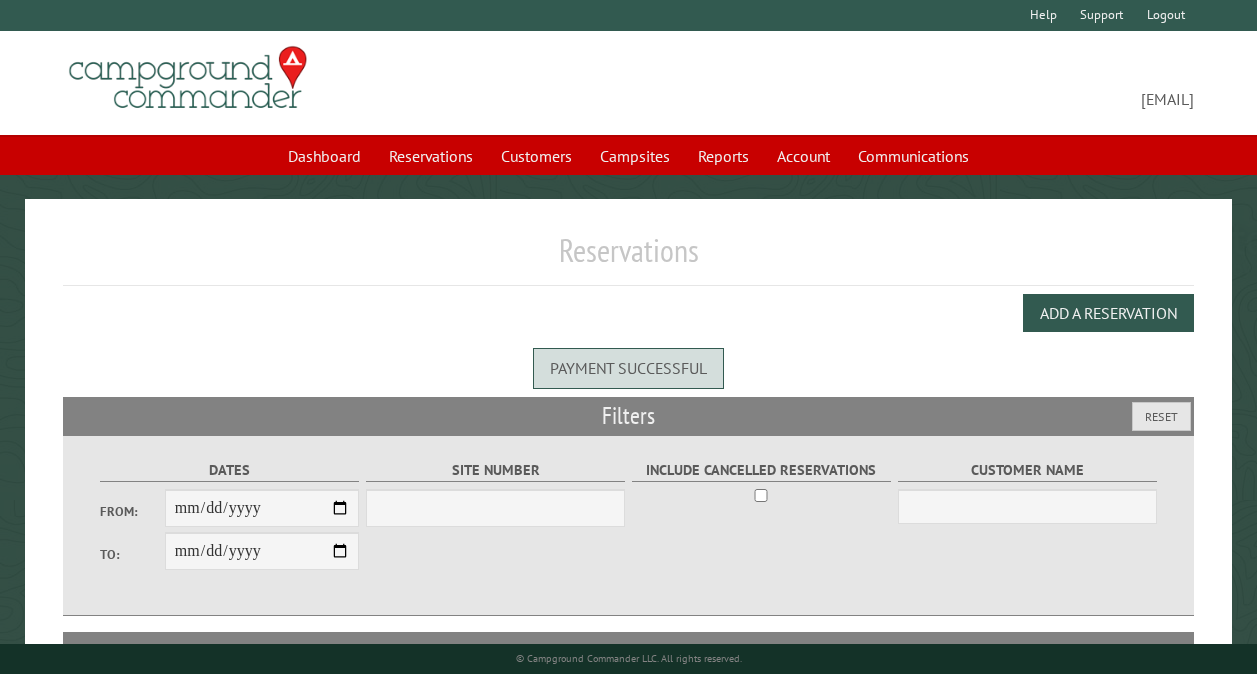 scroll, scrollTop: 0, scrollLeft: 0, axis: both 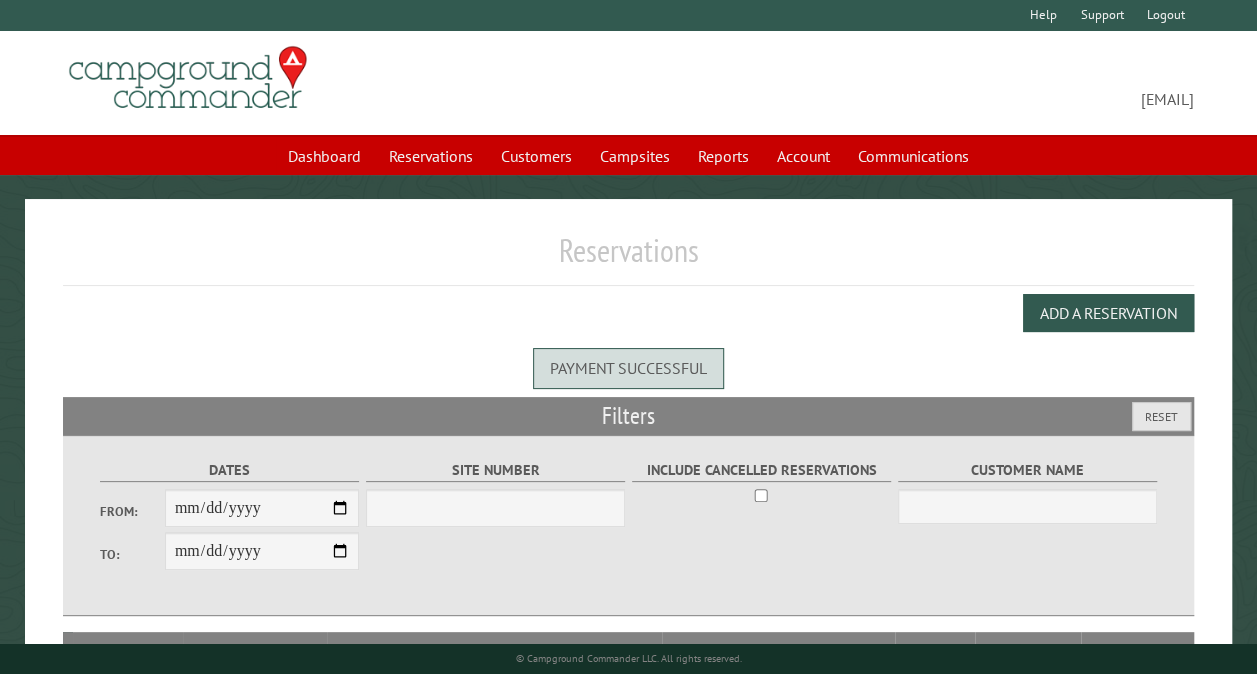 select on "***" 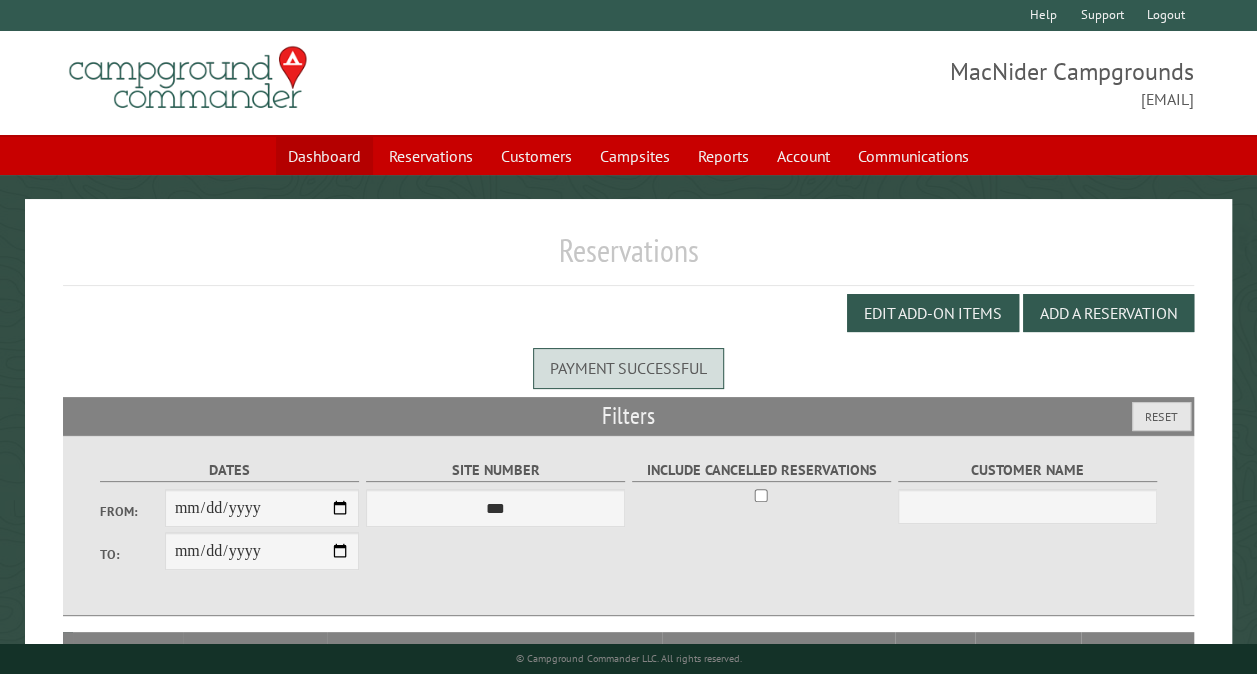 click on "Dashboard" at bounding box center [324, 156] 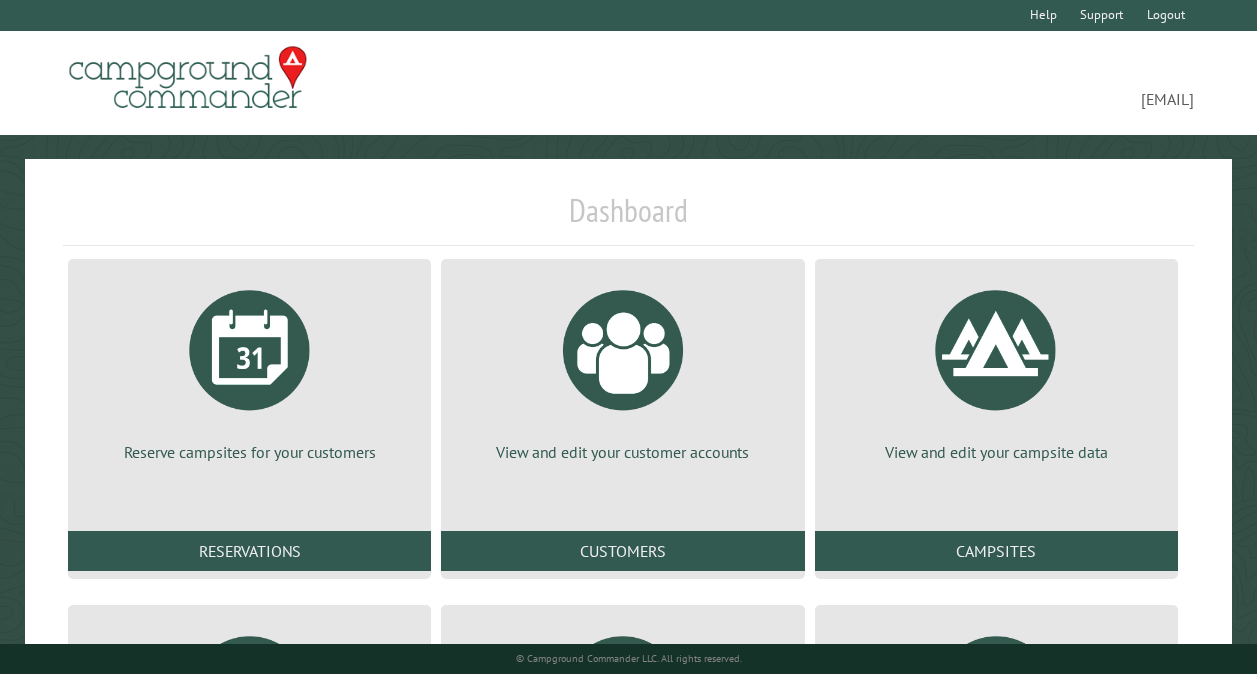 scroll, scrollTop: 0, scrollLeft: 0, axis: both 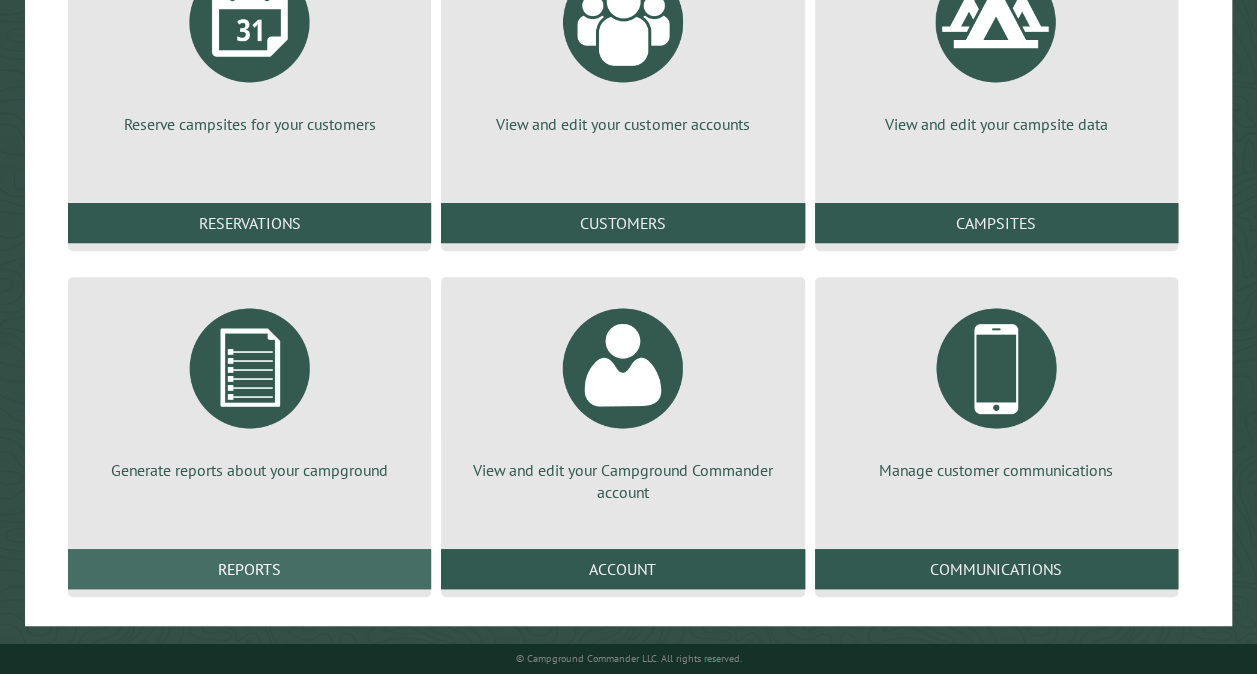 click on "Reports" at bounding box center (249, 569) 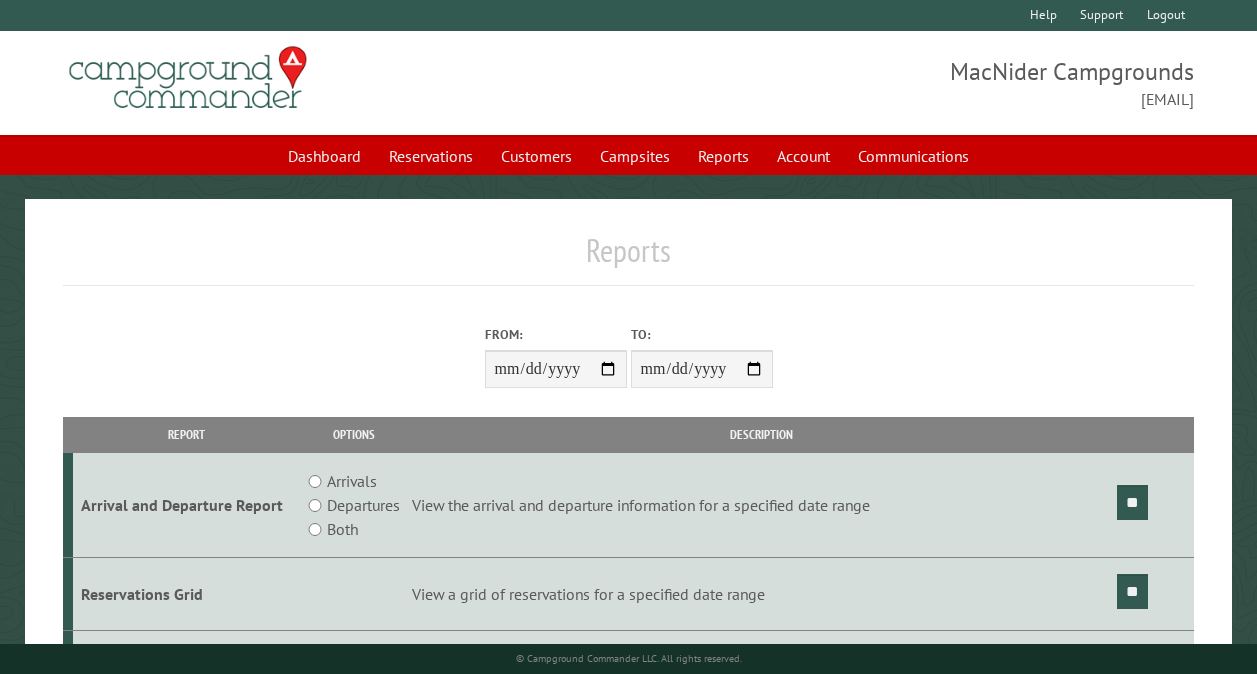 scroll, scrollTop: 0, scrollLeft: 0, axis: both 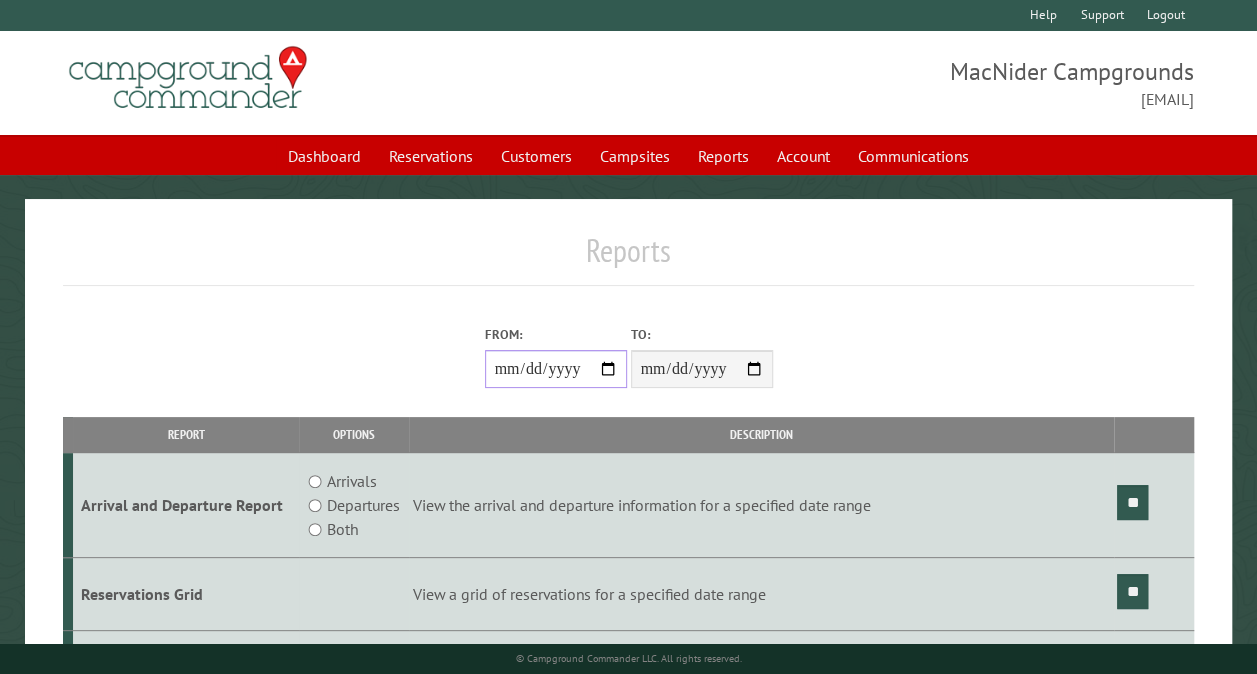 click on "From:" at bounding box center (556, 369) 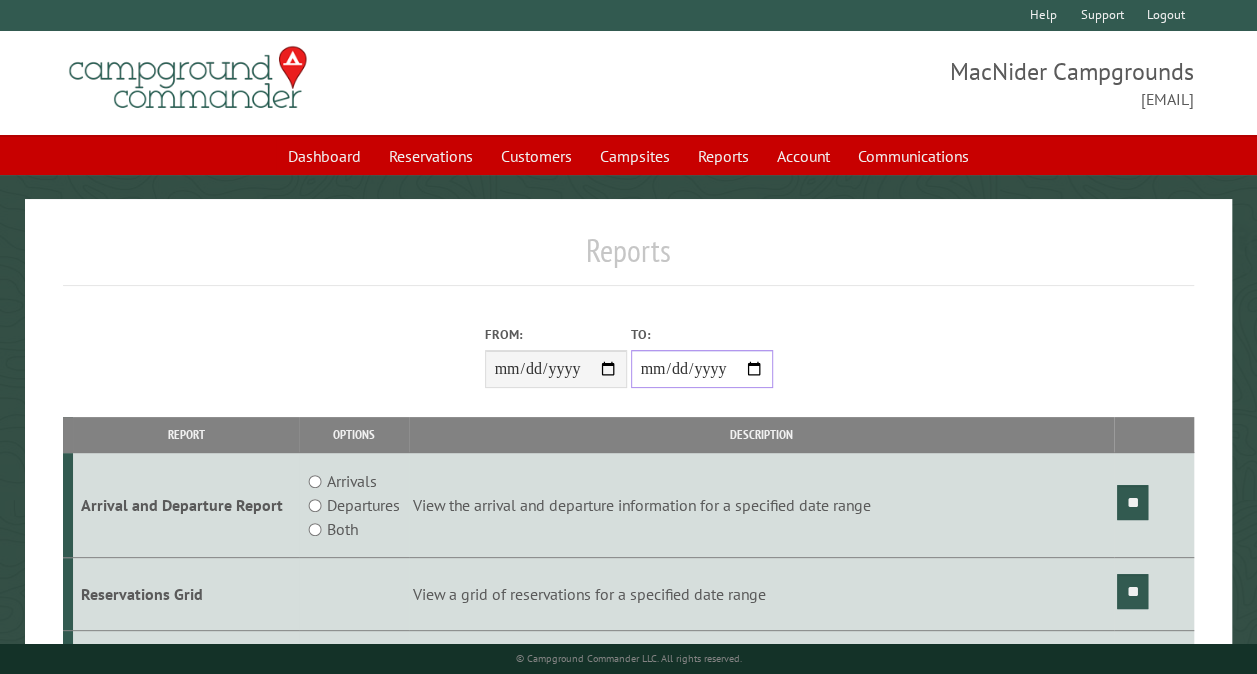 click on "**********" at bounding box center [702, 369] 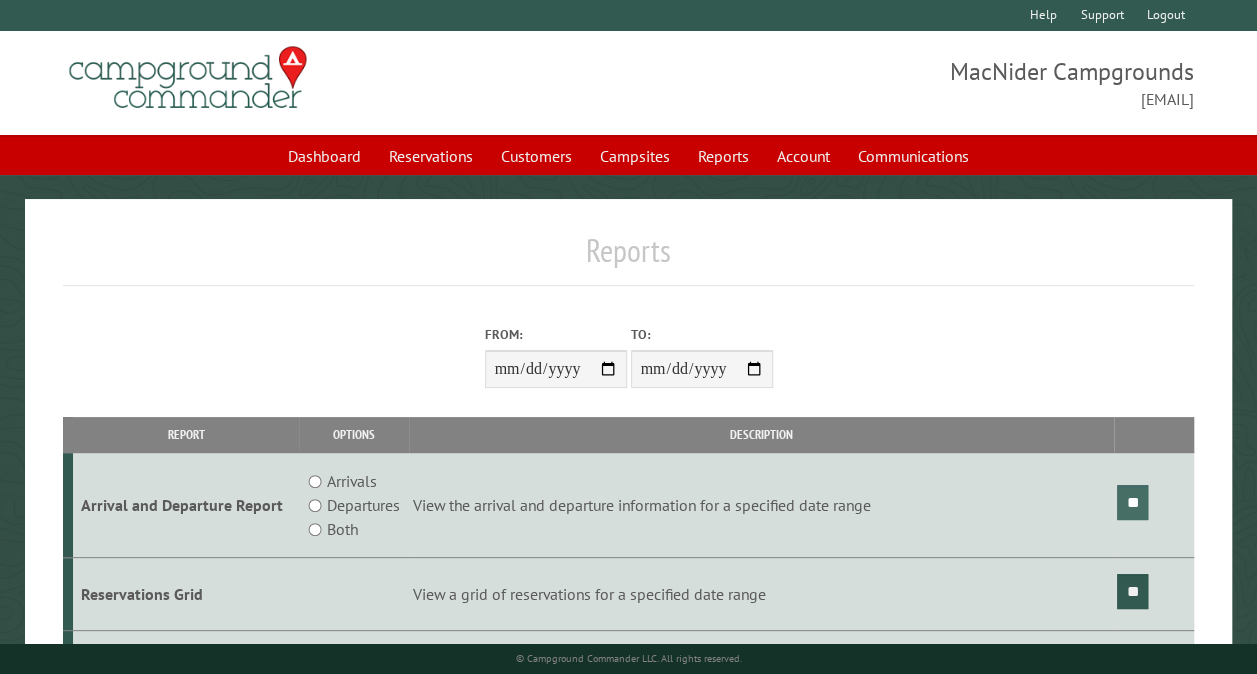 click on "**" at bounding box center (1132, 502) 